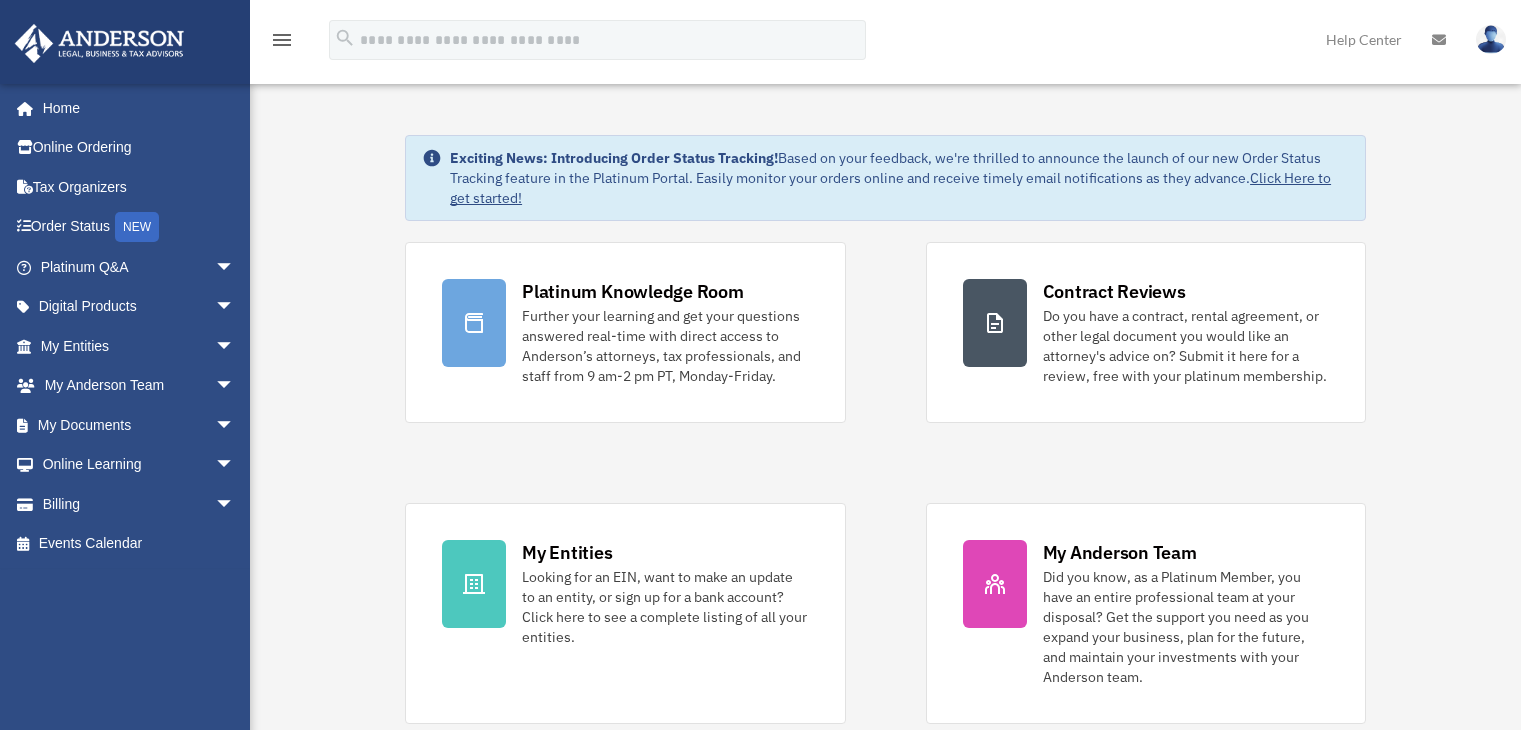 scroll, scrollTop: 0, scrollLeft: 0, axis: both 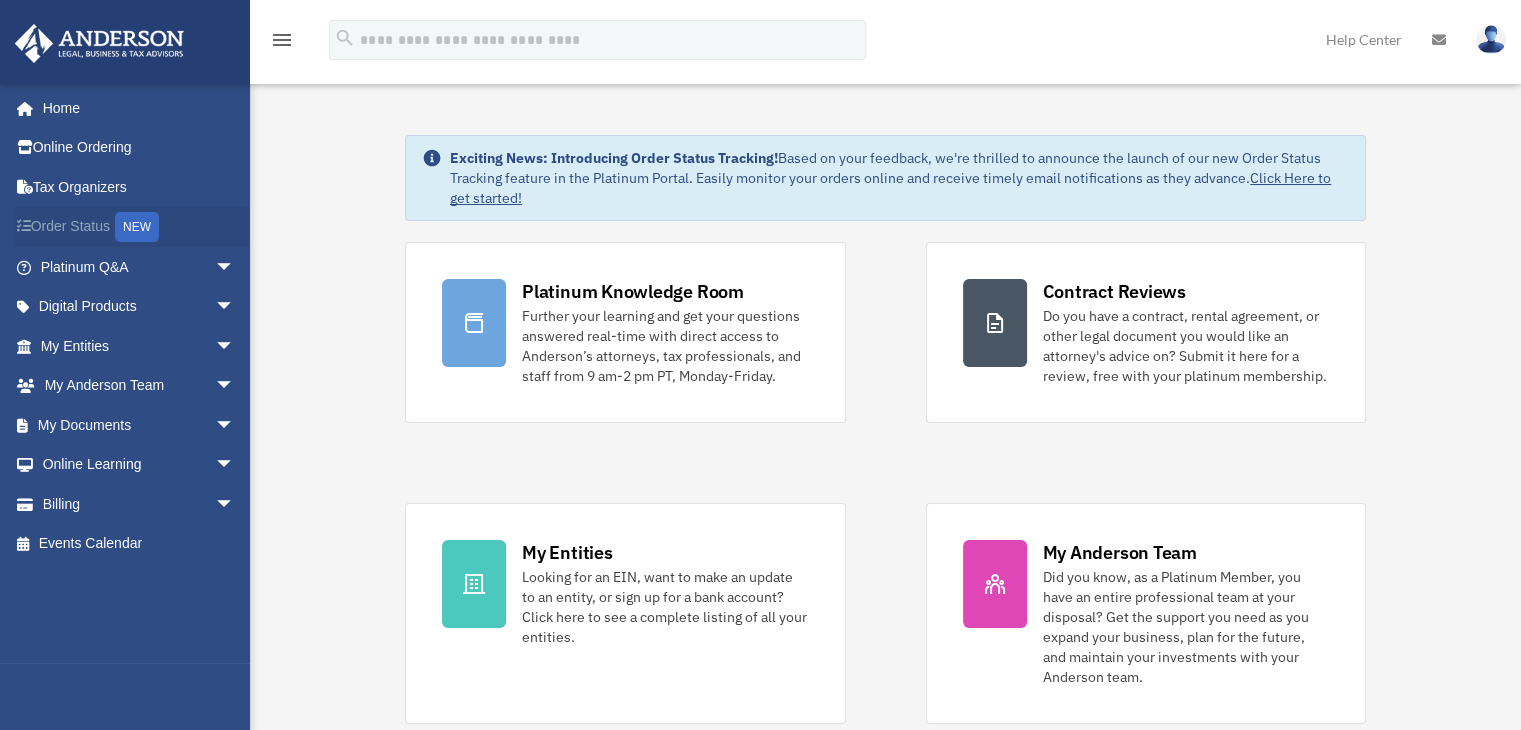 click on "NEW" at bounding box center (137, 227) 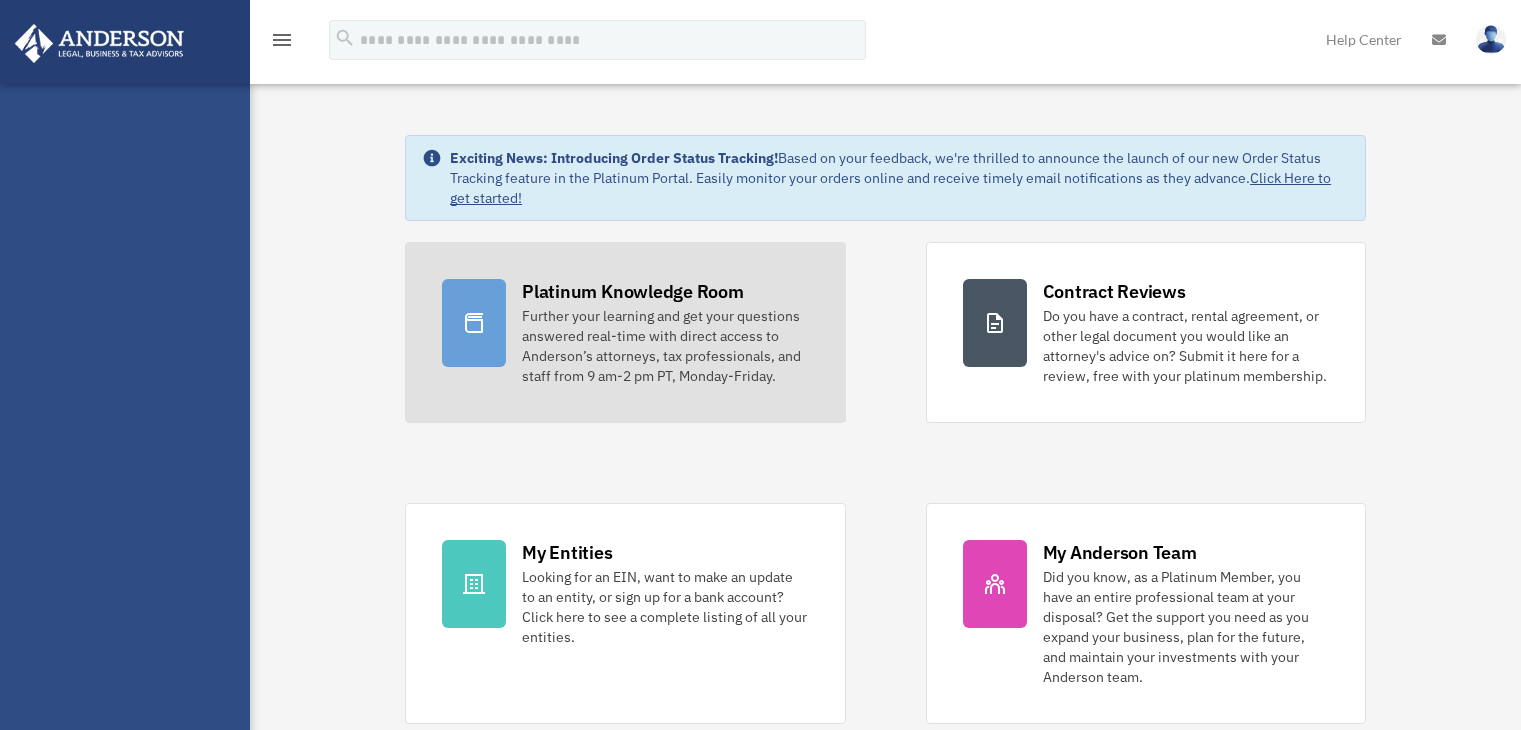scroll, scrollTop: 0, scrollLeft: 0, axis: both 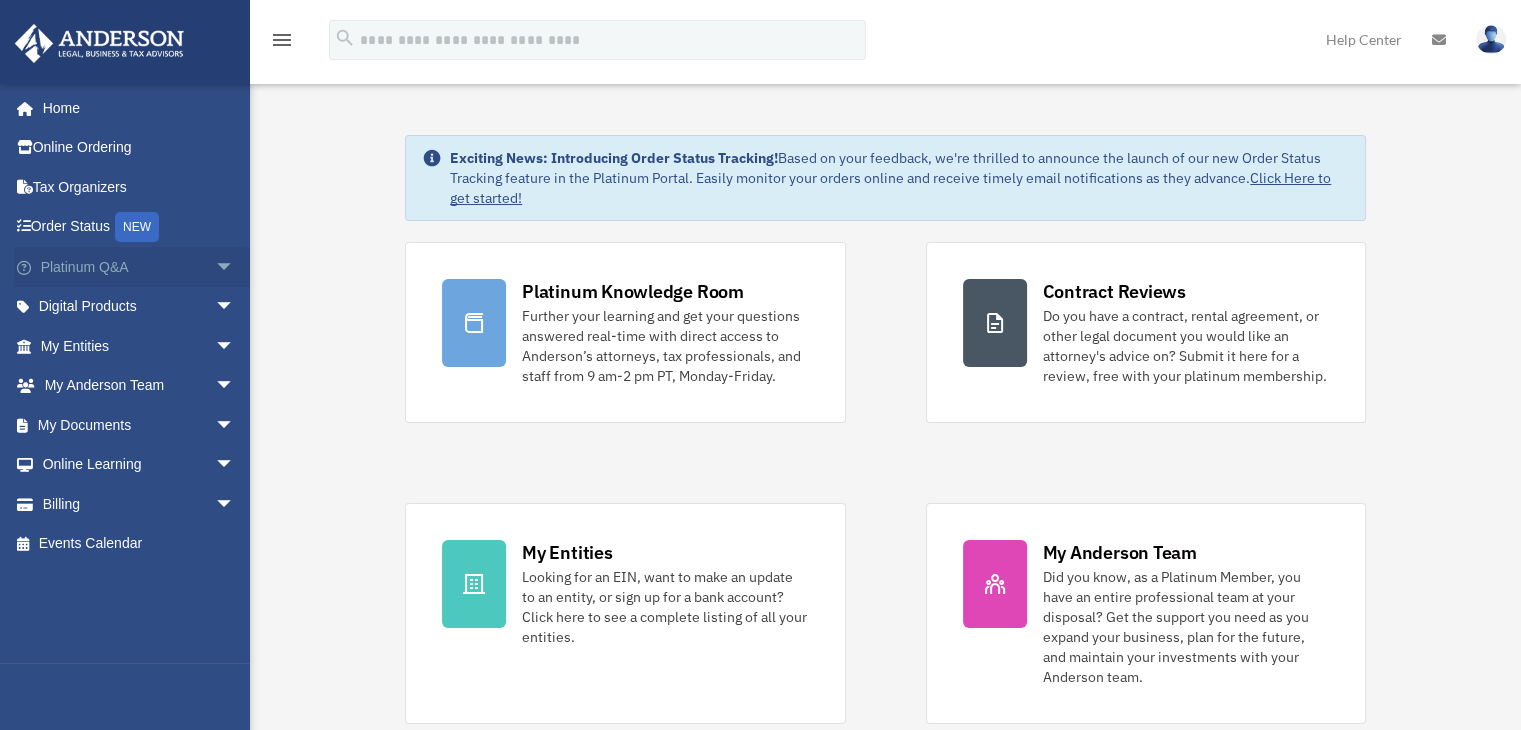 click on "arrow_drop_down" at bounding box center (235, 267) 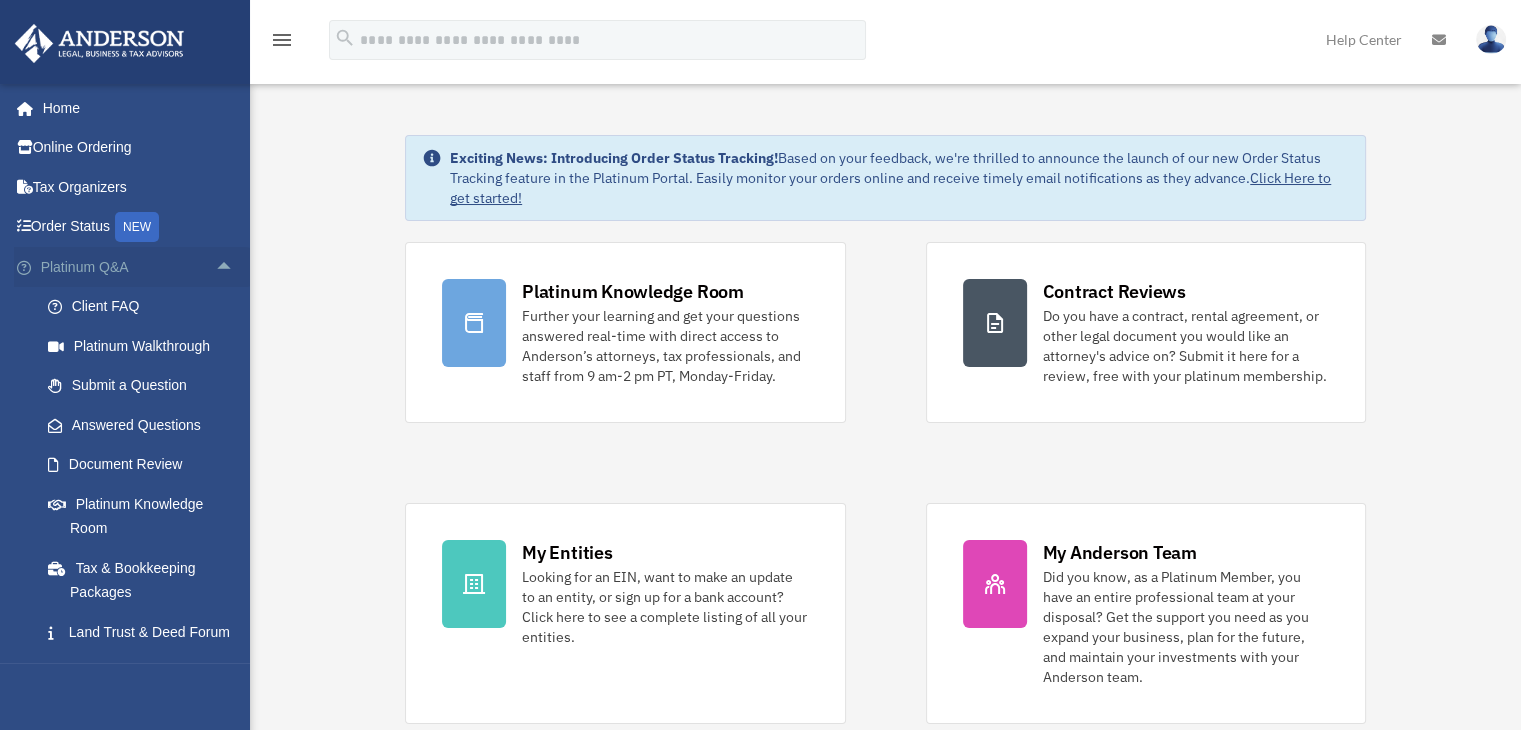 click on "arrow_drop_up" at bounding box center (235, 267) 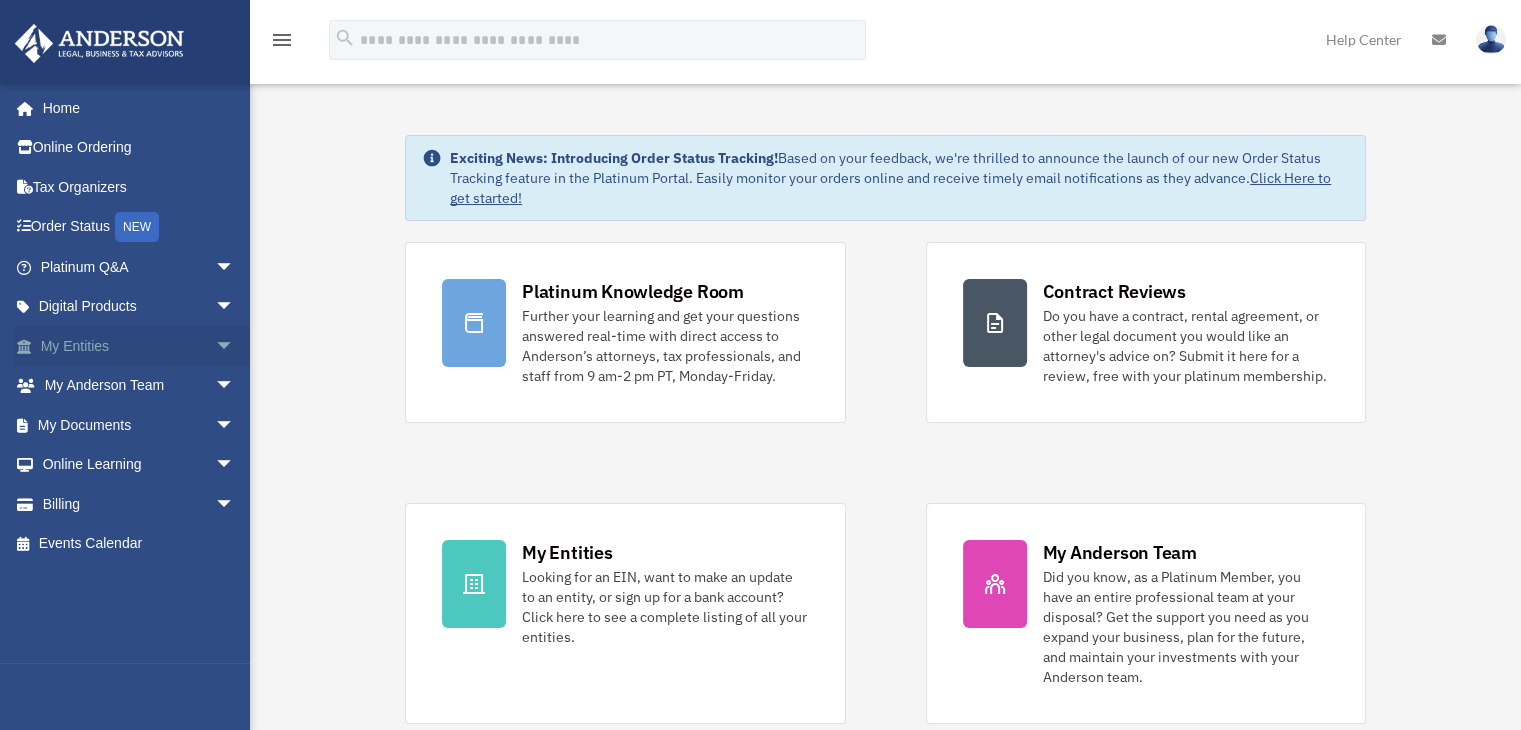 click on "arrow_drop_down" at bounding box center [235, 346] 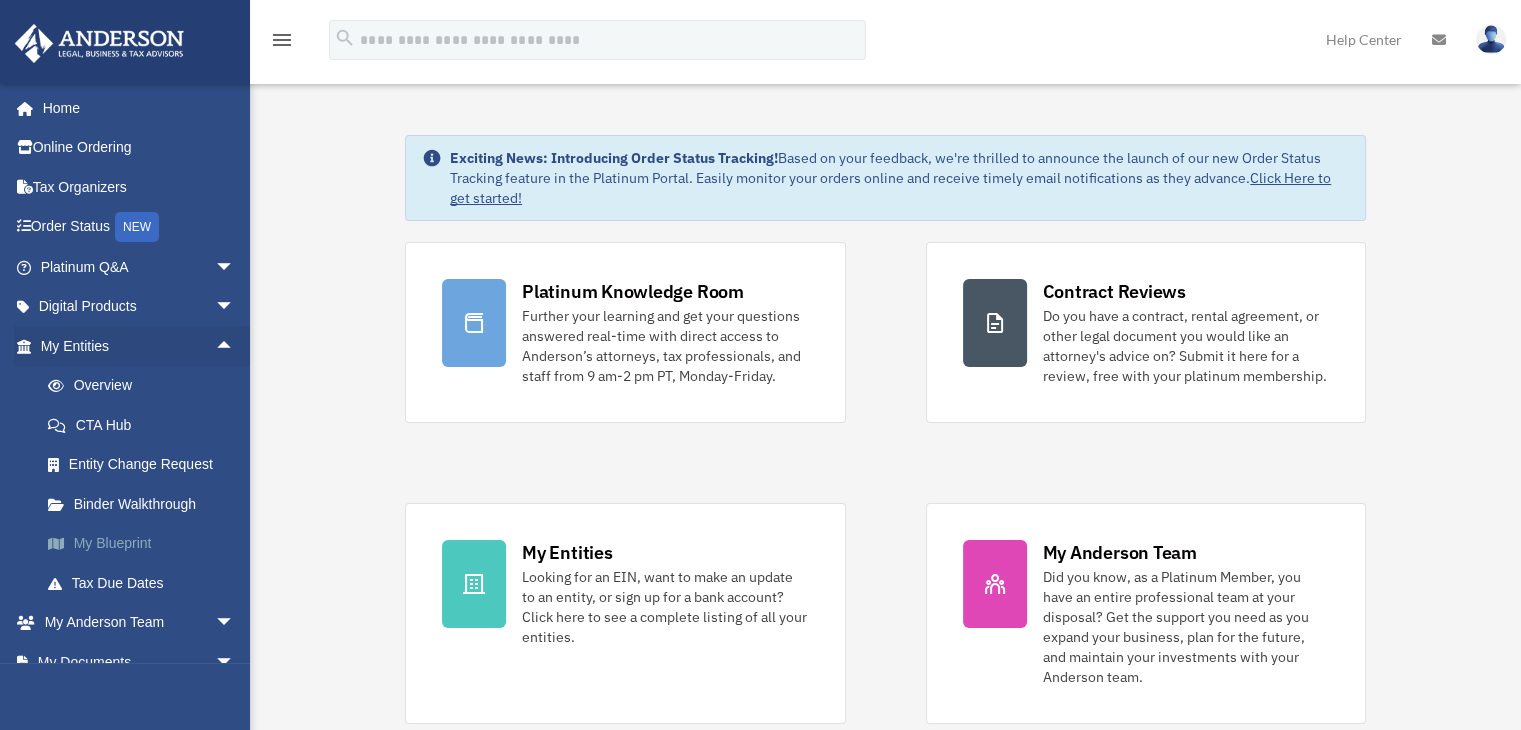click on "My Blueprint" at bounding box center [146, 544] 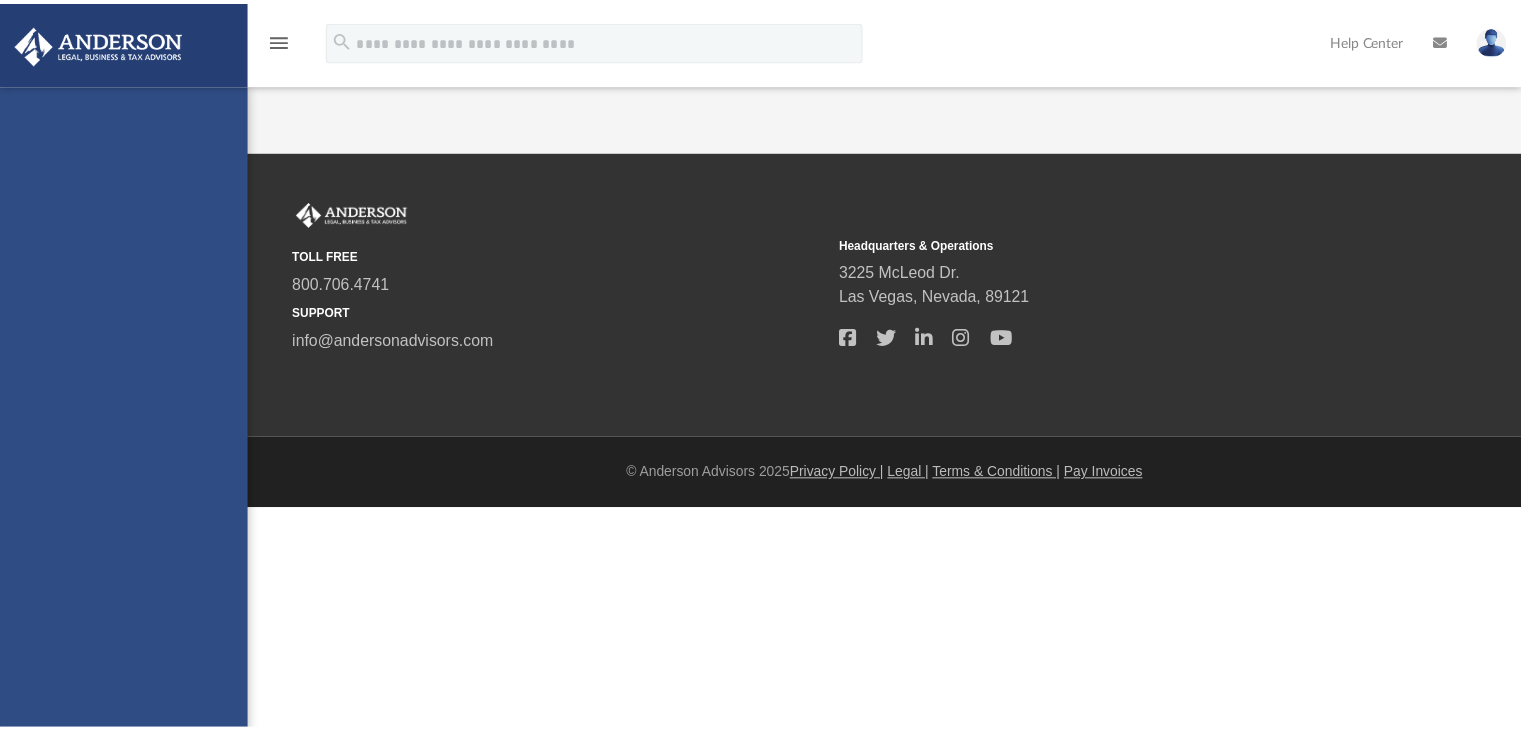 scroll, scrollTop: 0, scrollLeft: 0, axis: both 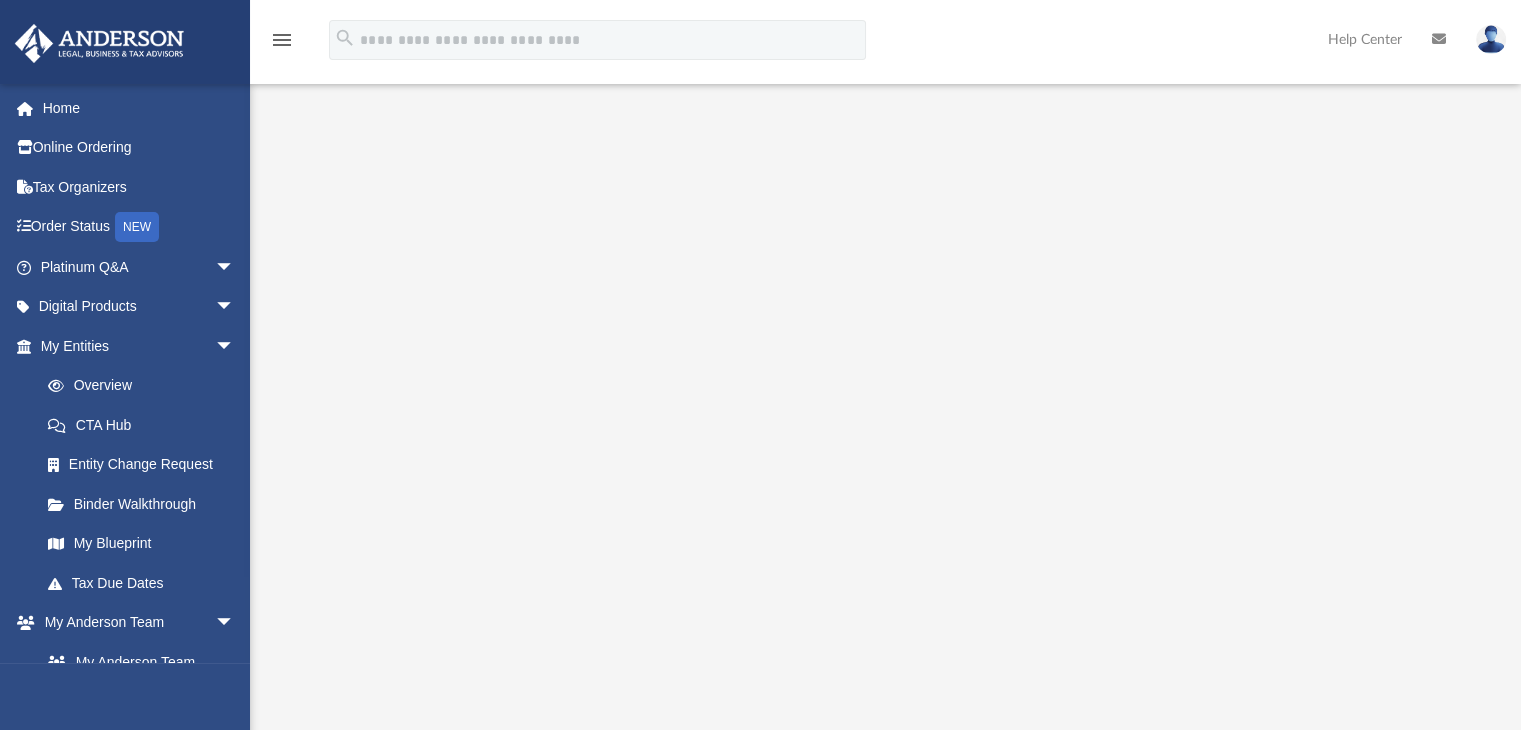 click at bounding box center [885, 345] 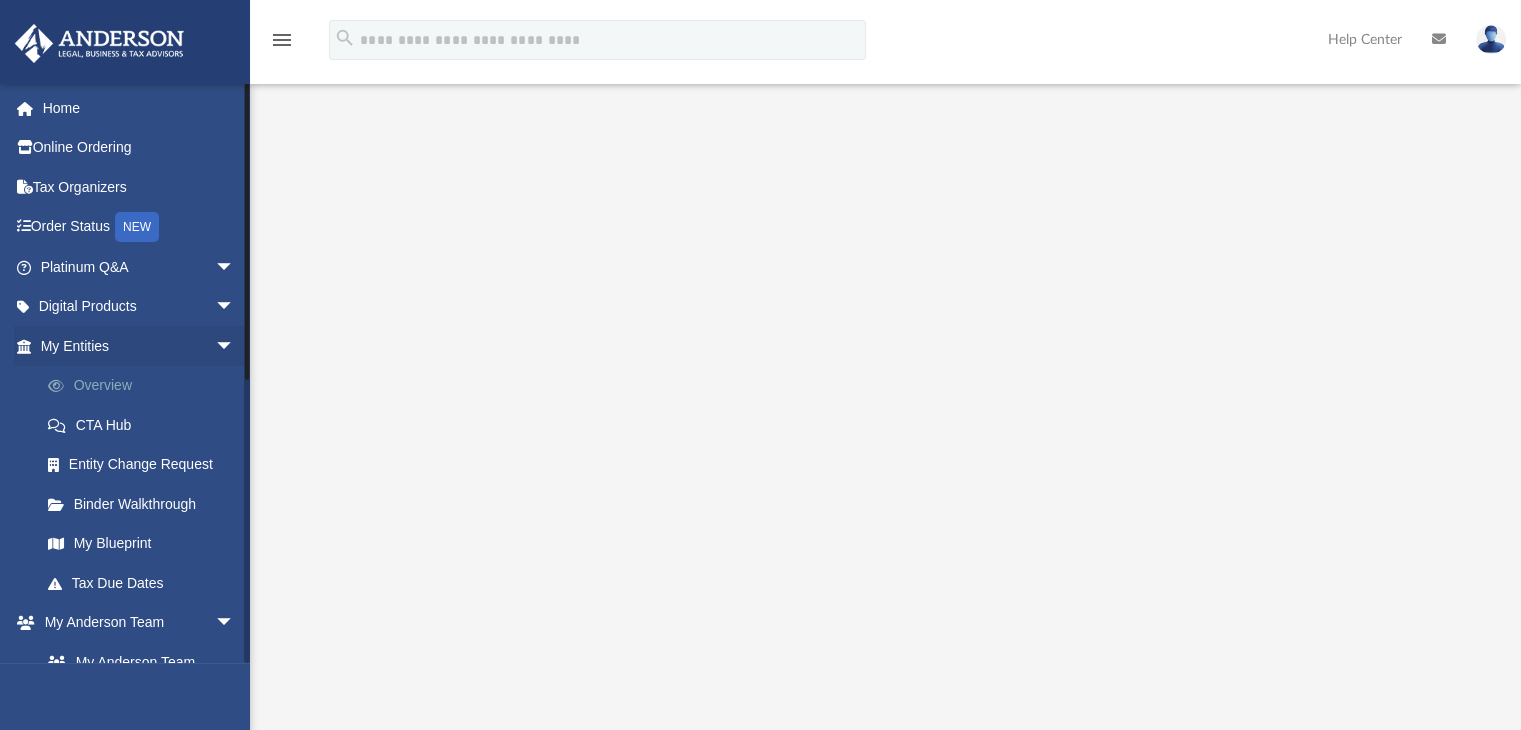 click on "Overview" at bounding box center (146, 386) 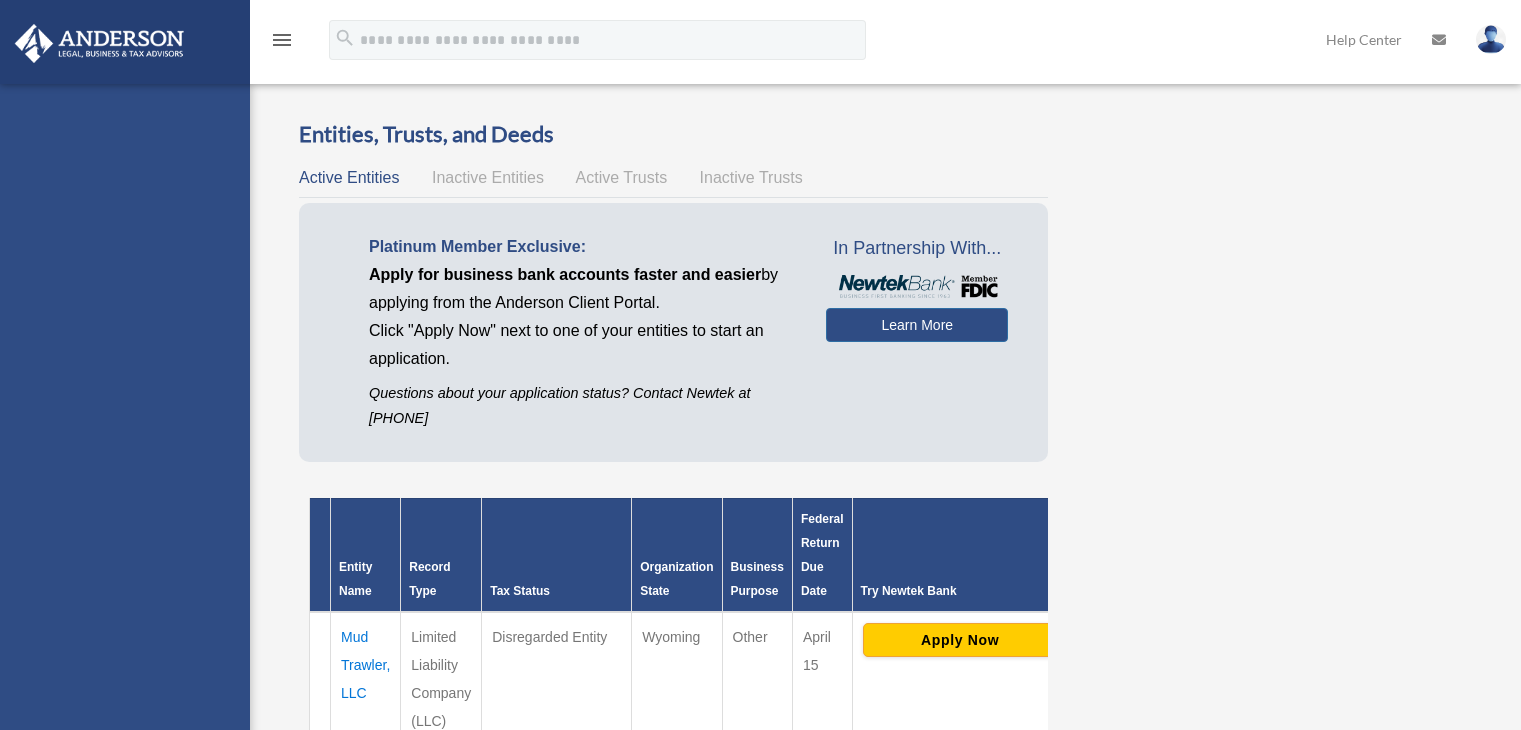 scroll, scrollTop: 0, scrollLeft: 0, axis: both 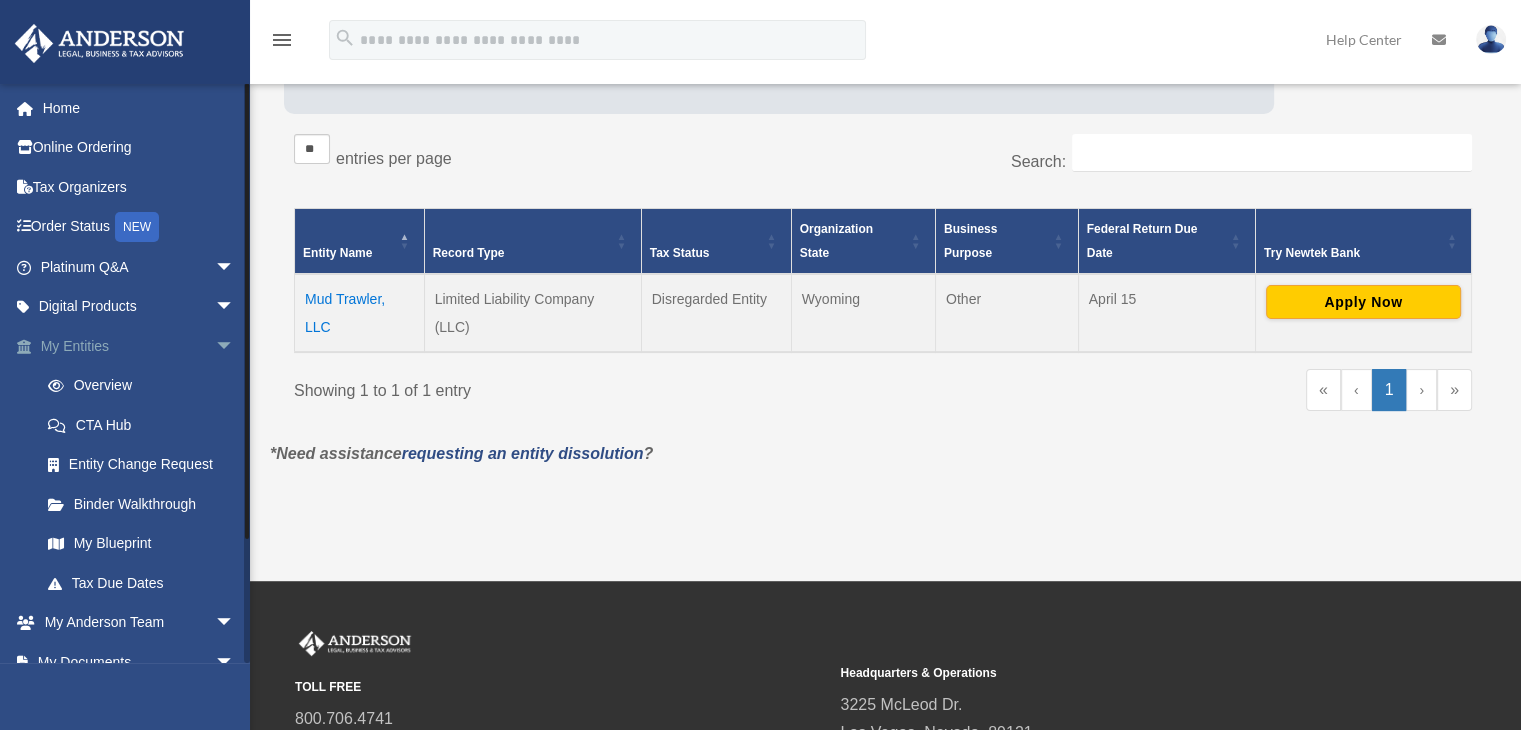 click on "arrow_drop_down" at bounding box center (235, 346) 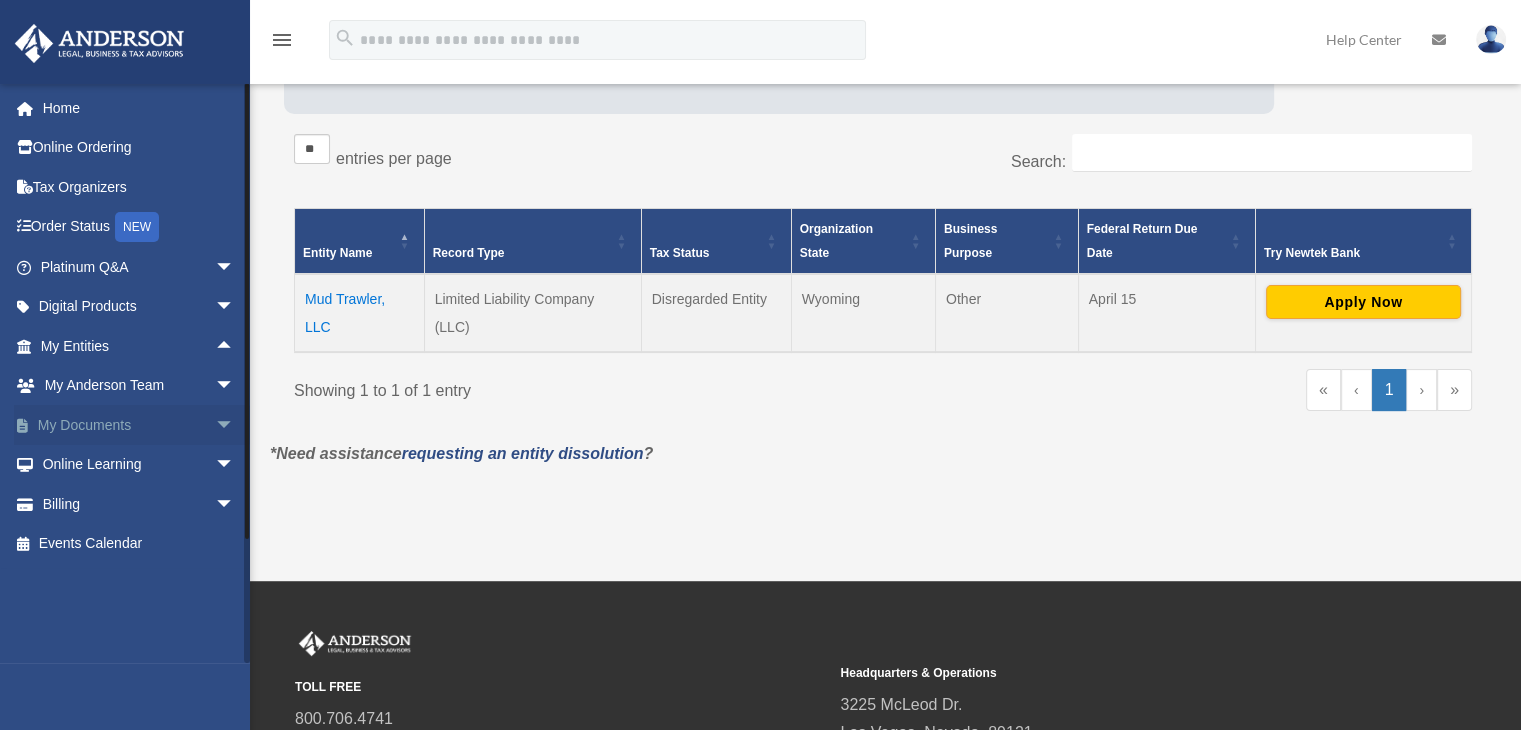 click on "arrow_drop_down" at bounding box center [235, 425] 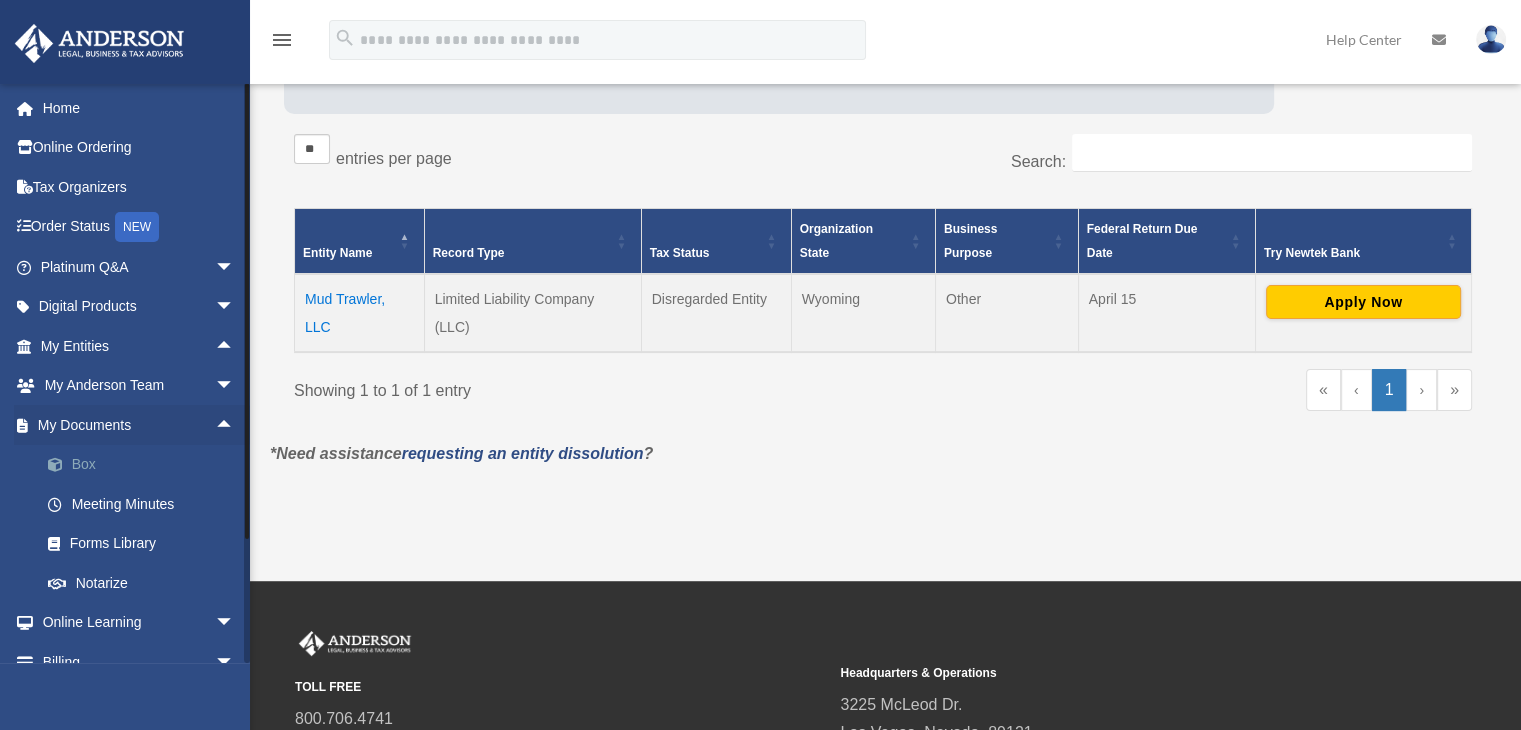 click on "Box" at bounding box center [146, 465] 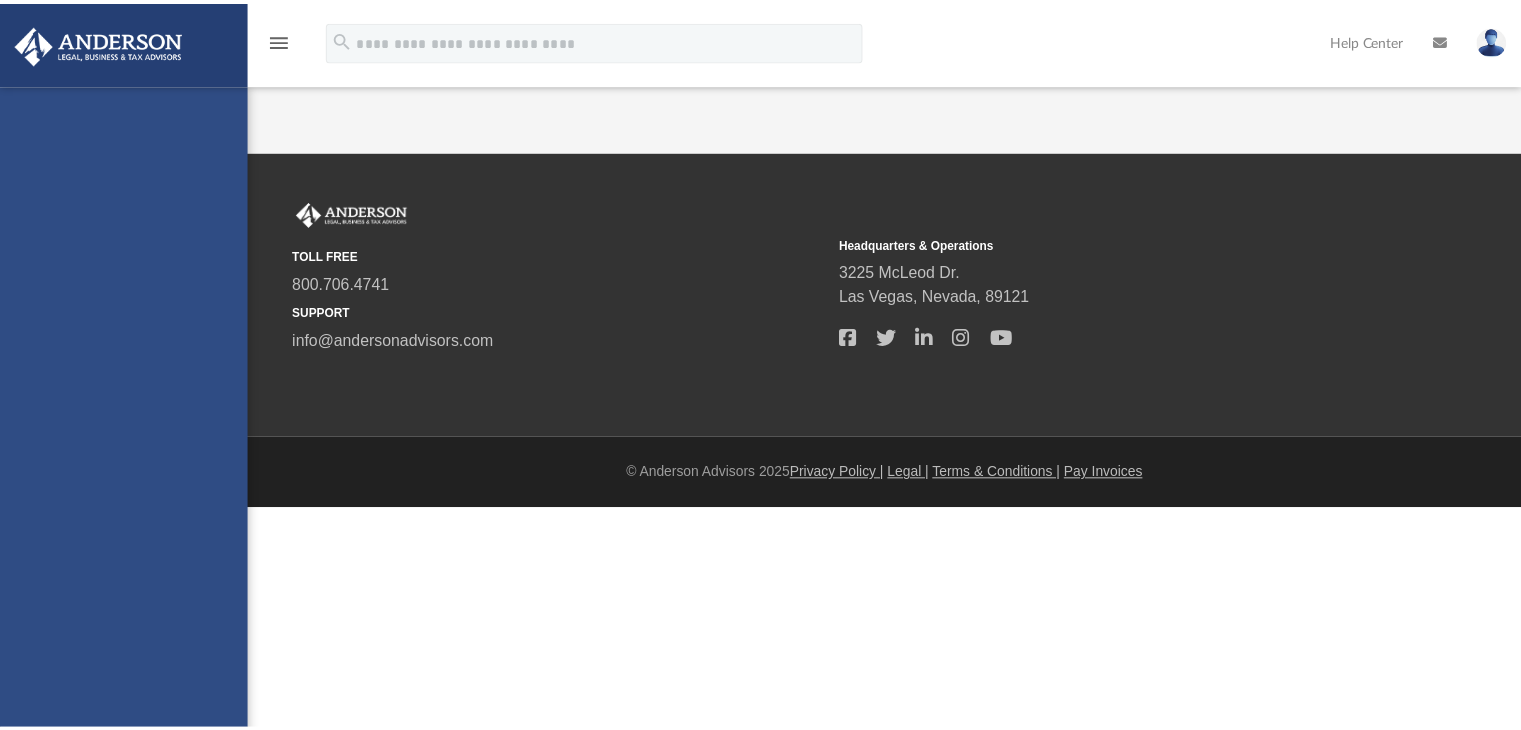 scroll, scrollTop: 0, scrollLeft: 0, axis: both 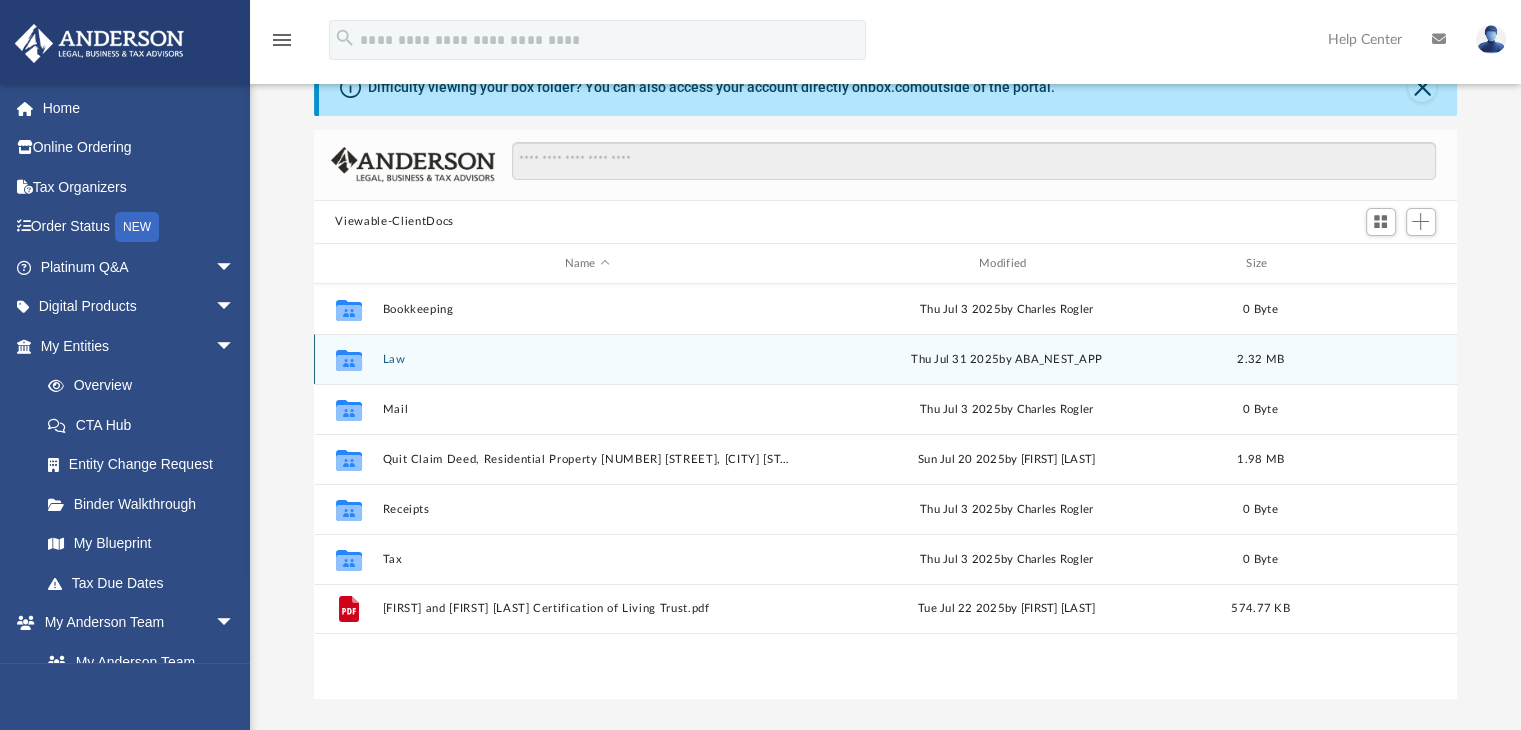 click on "Collaborated Folder" 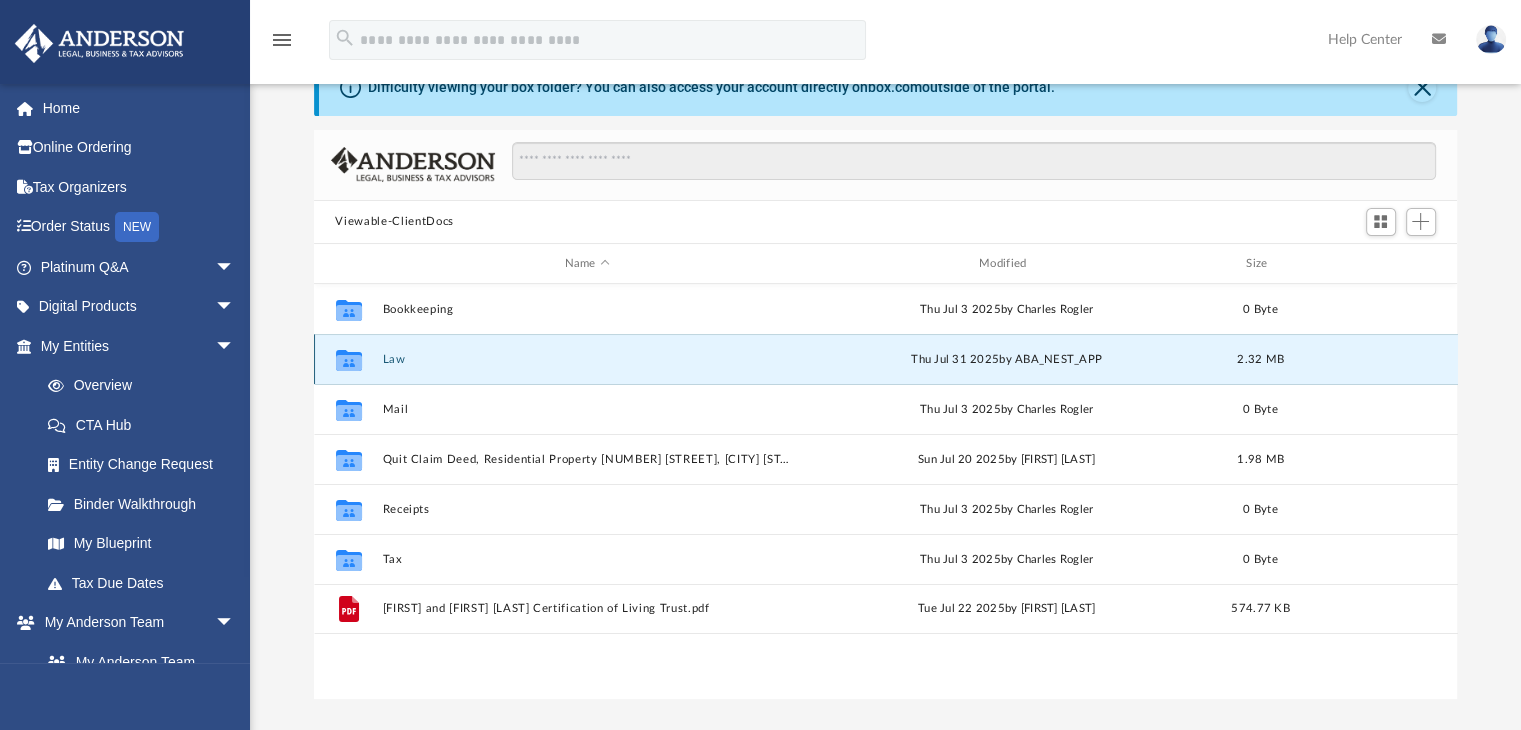 click on "Collaborated Folder" 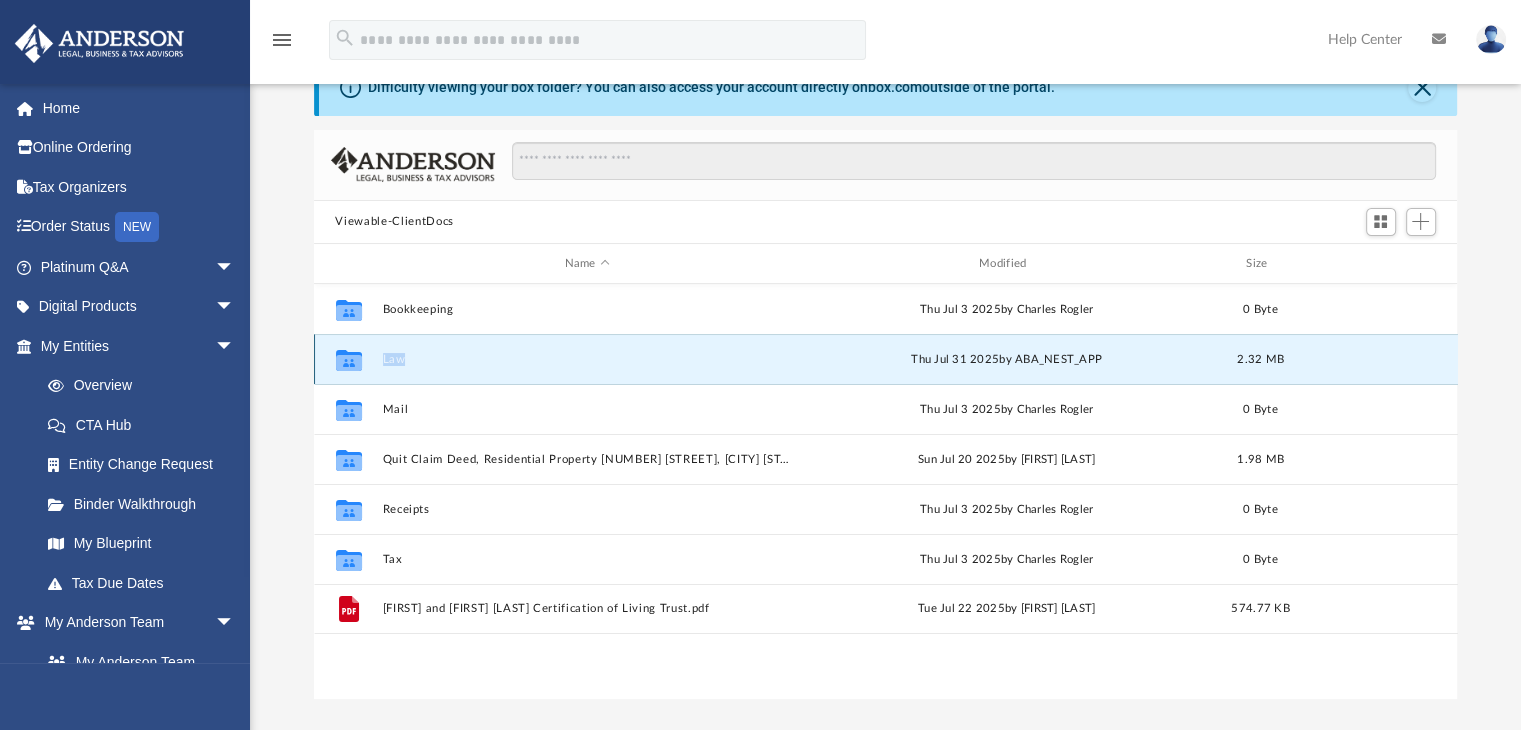 click on "Collaborated Folder" 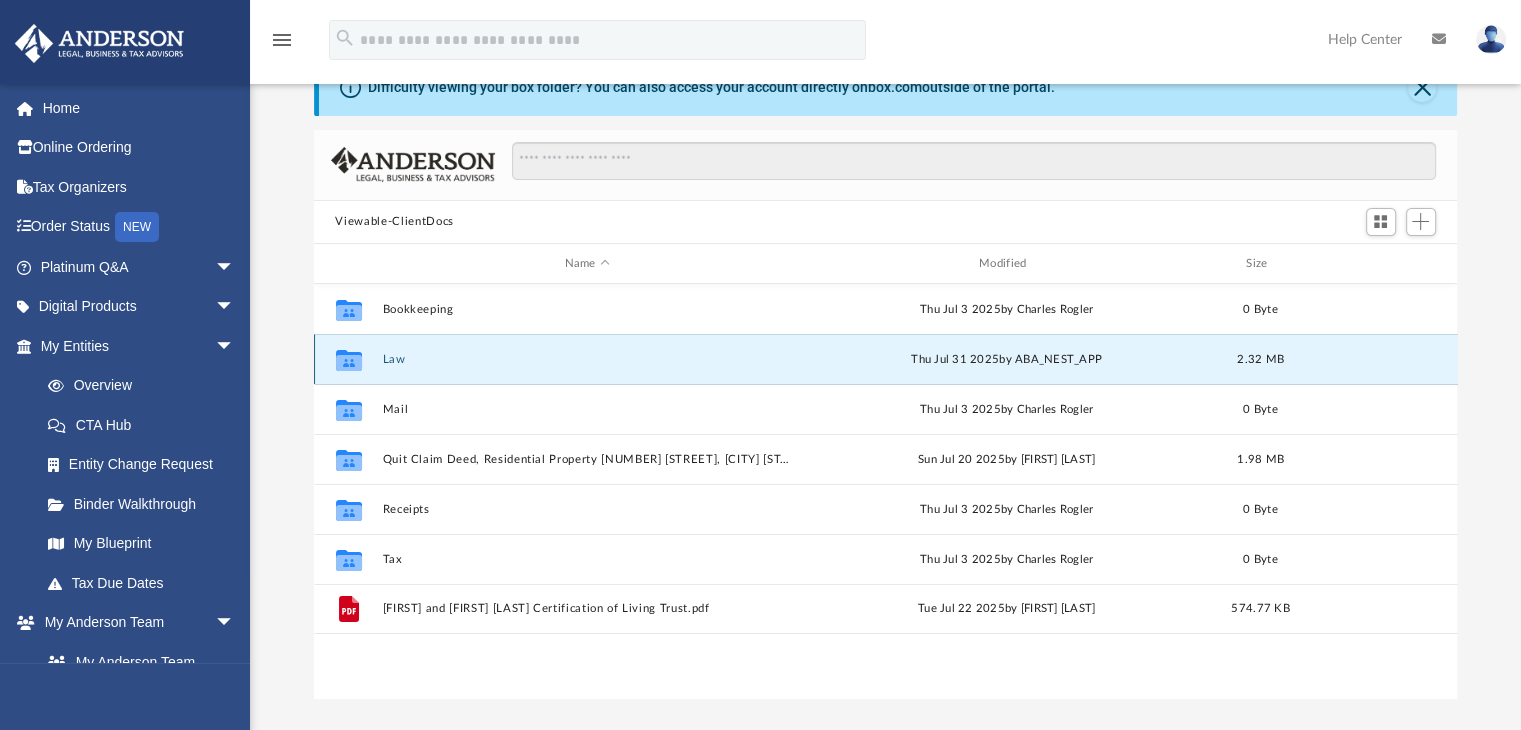 click 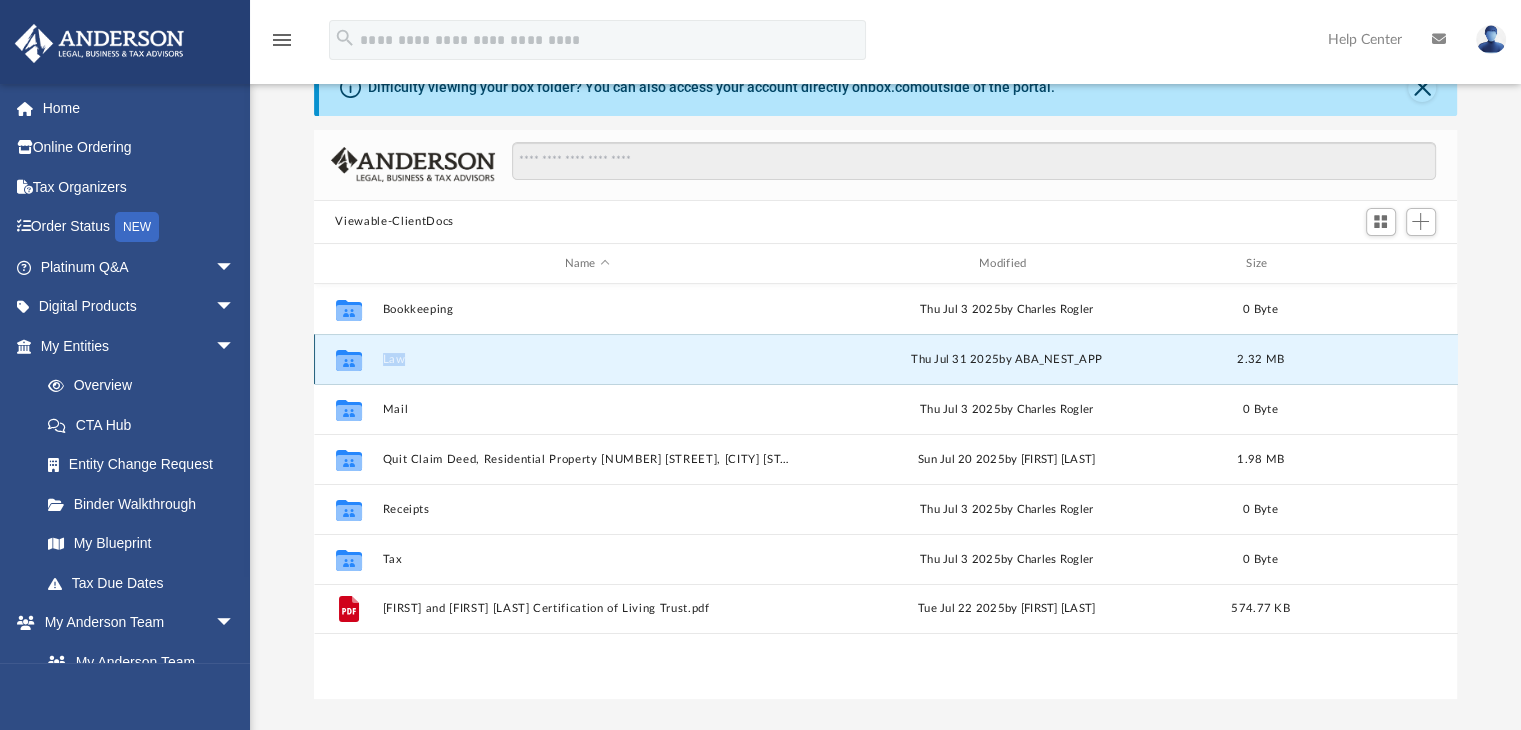 click 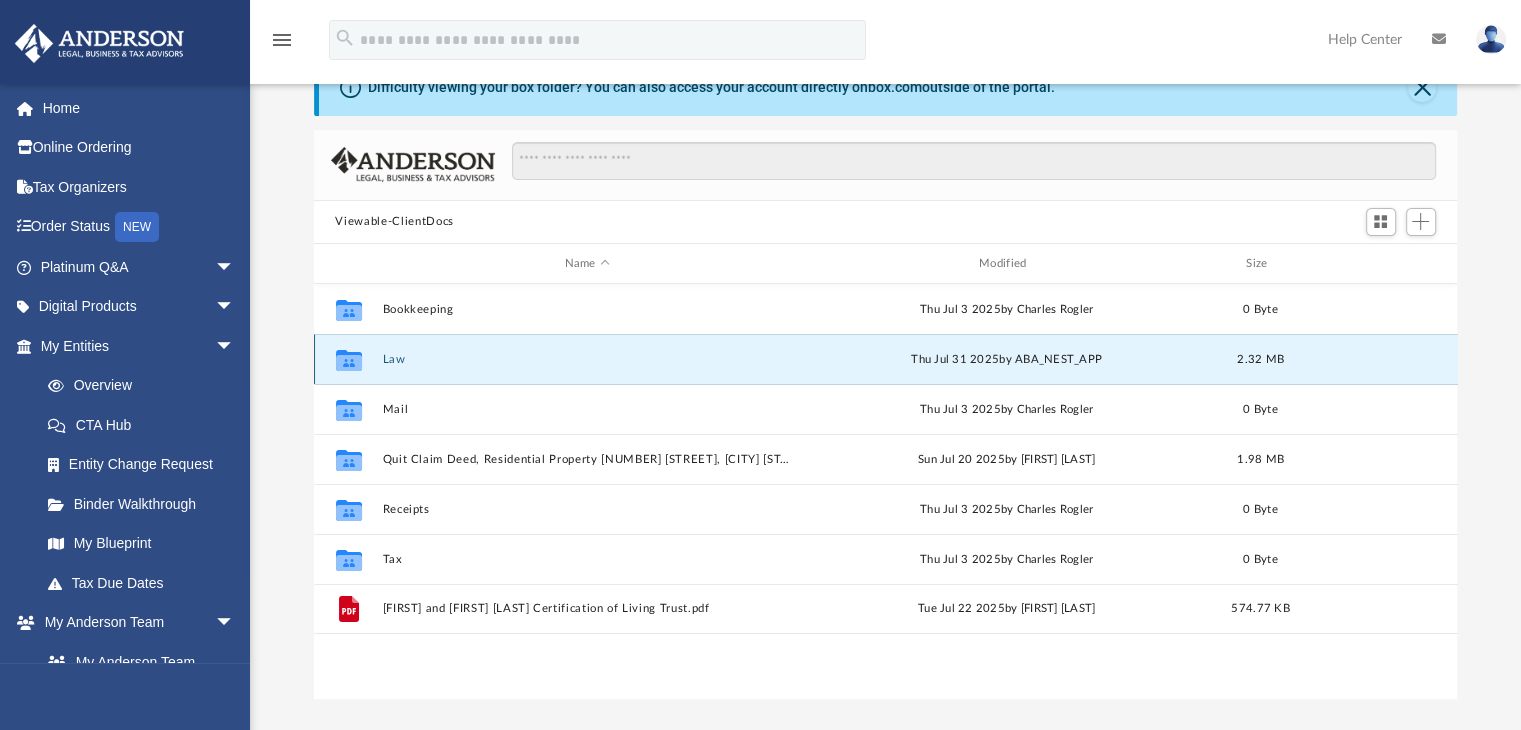 click on "Thu Jul 31 2025  by ABA_NEST_APP" at bounding box center (1006, 360) 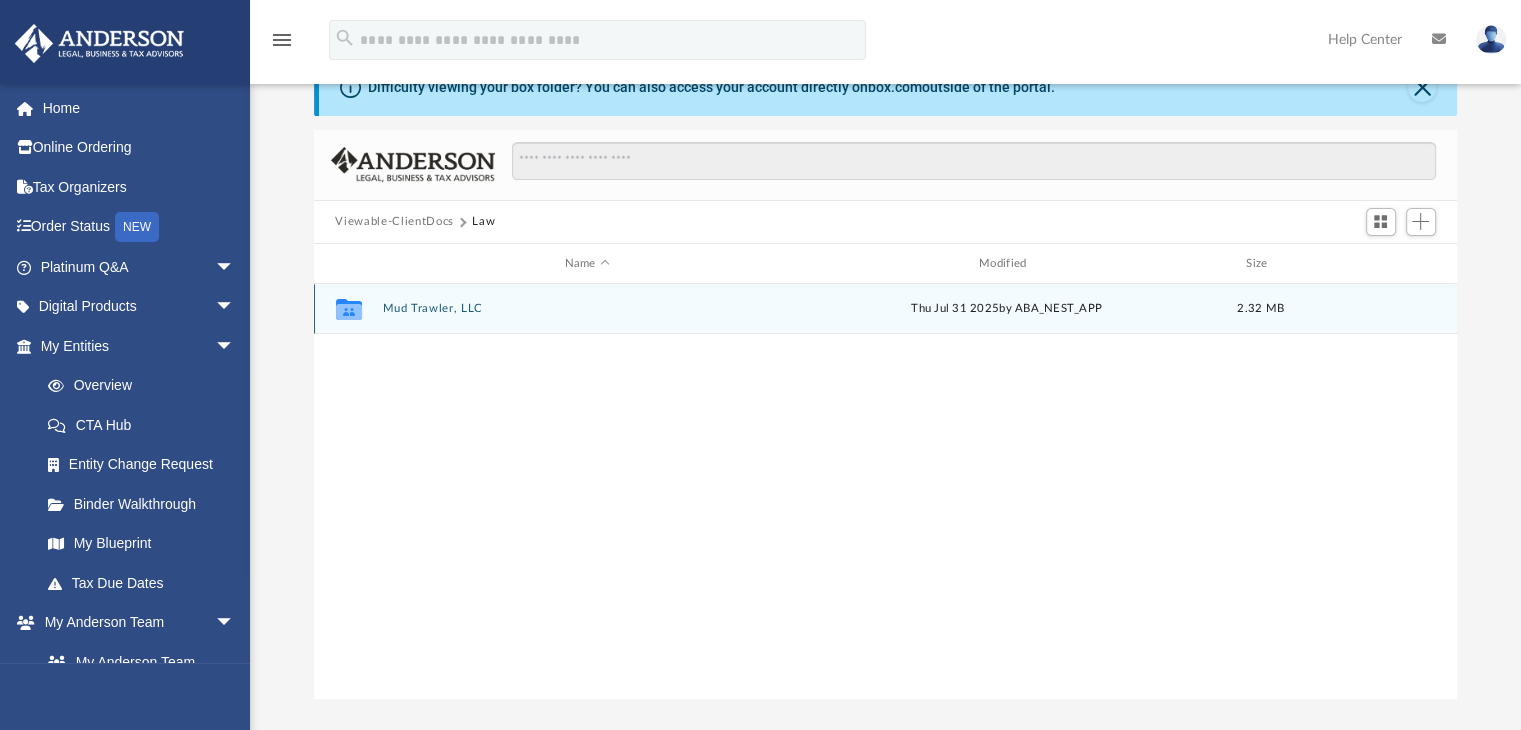 click on "Mud Trawler, LLC" at bounding box center [587, 309] 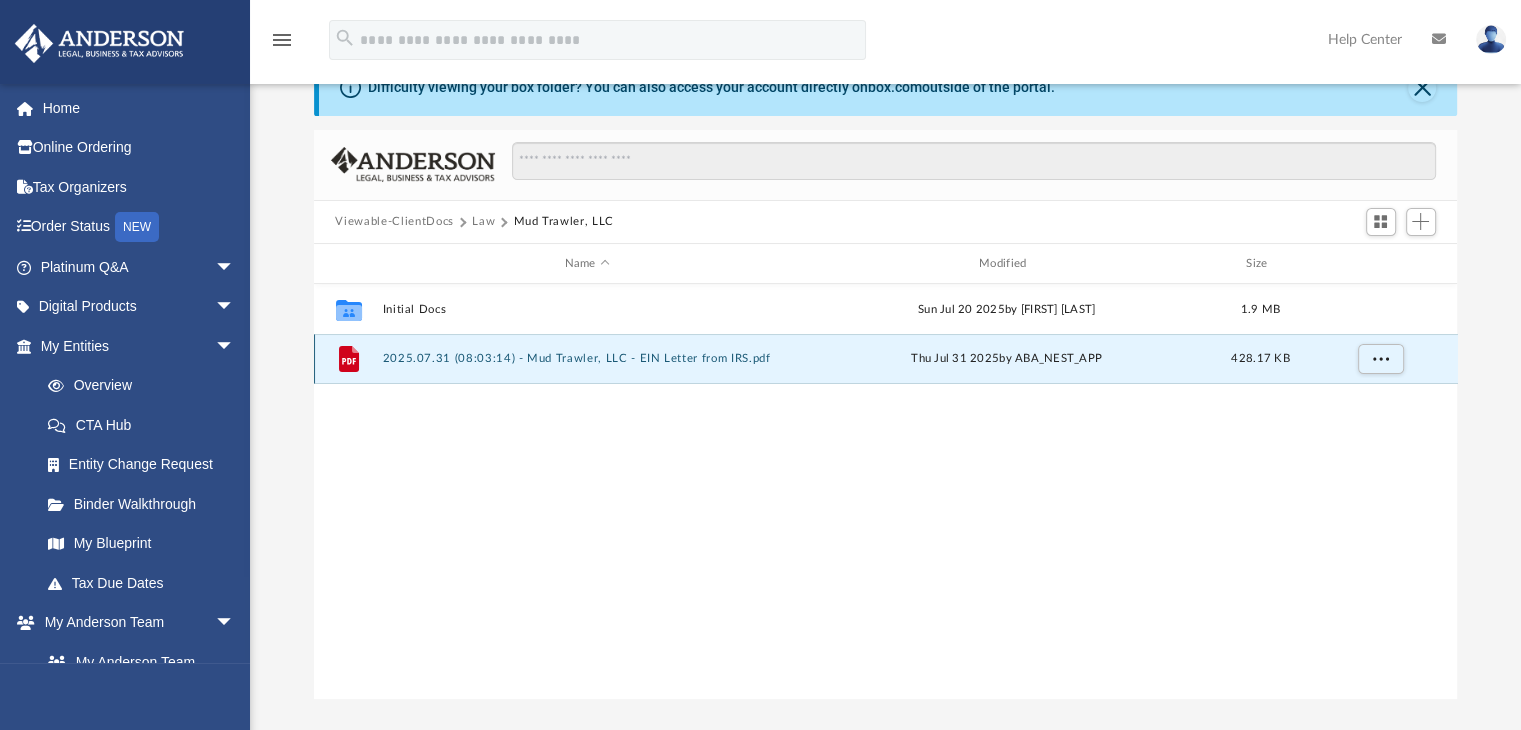 click on "2025.07.31 (08:03:14) - Mud Trawler, LLC - EIN Letter from IRS.pdf" at bounding box center (587, 359) 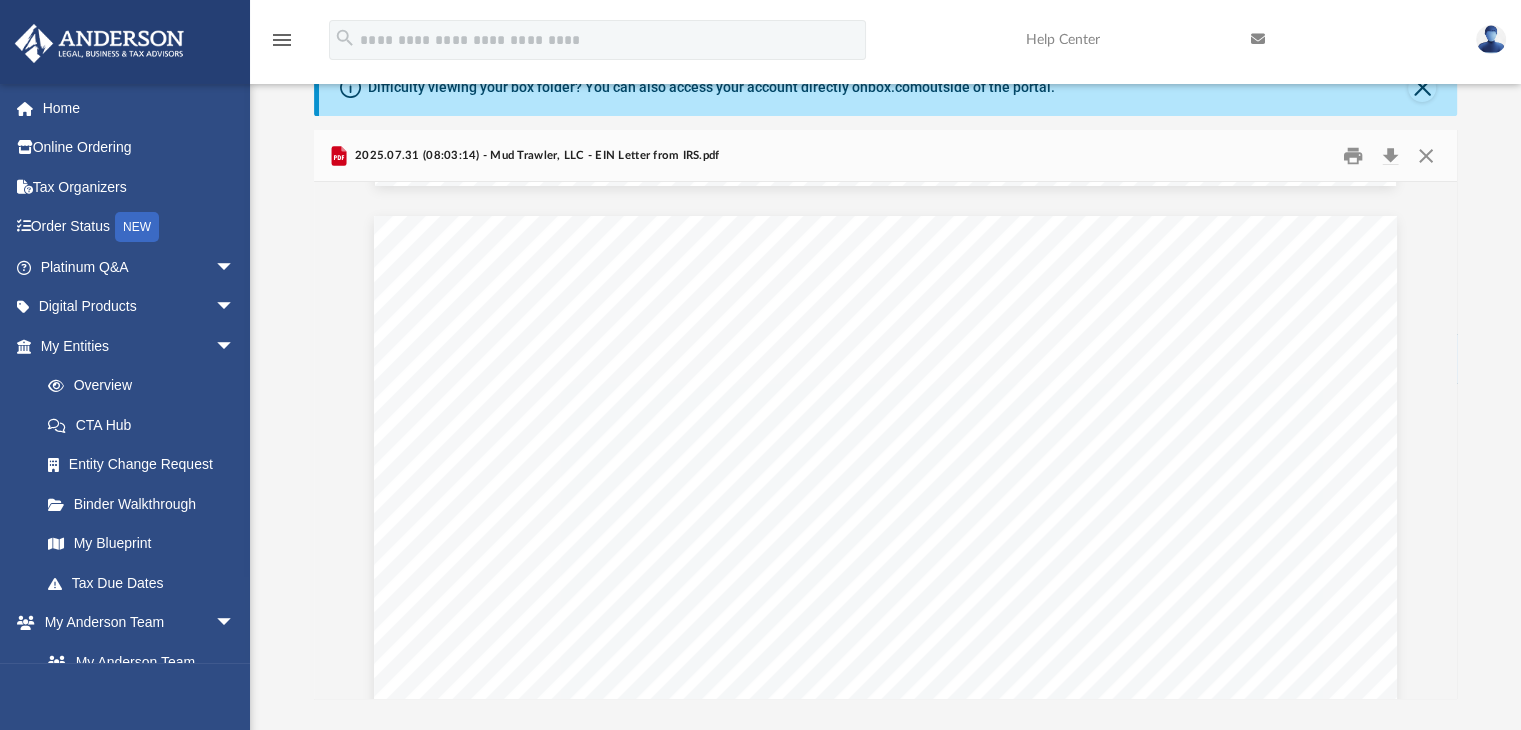 scroll, scrollTop: 2603, scrollLeft: 0, axis: vertical 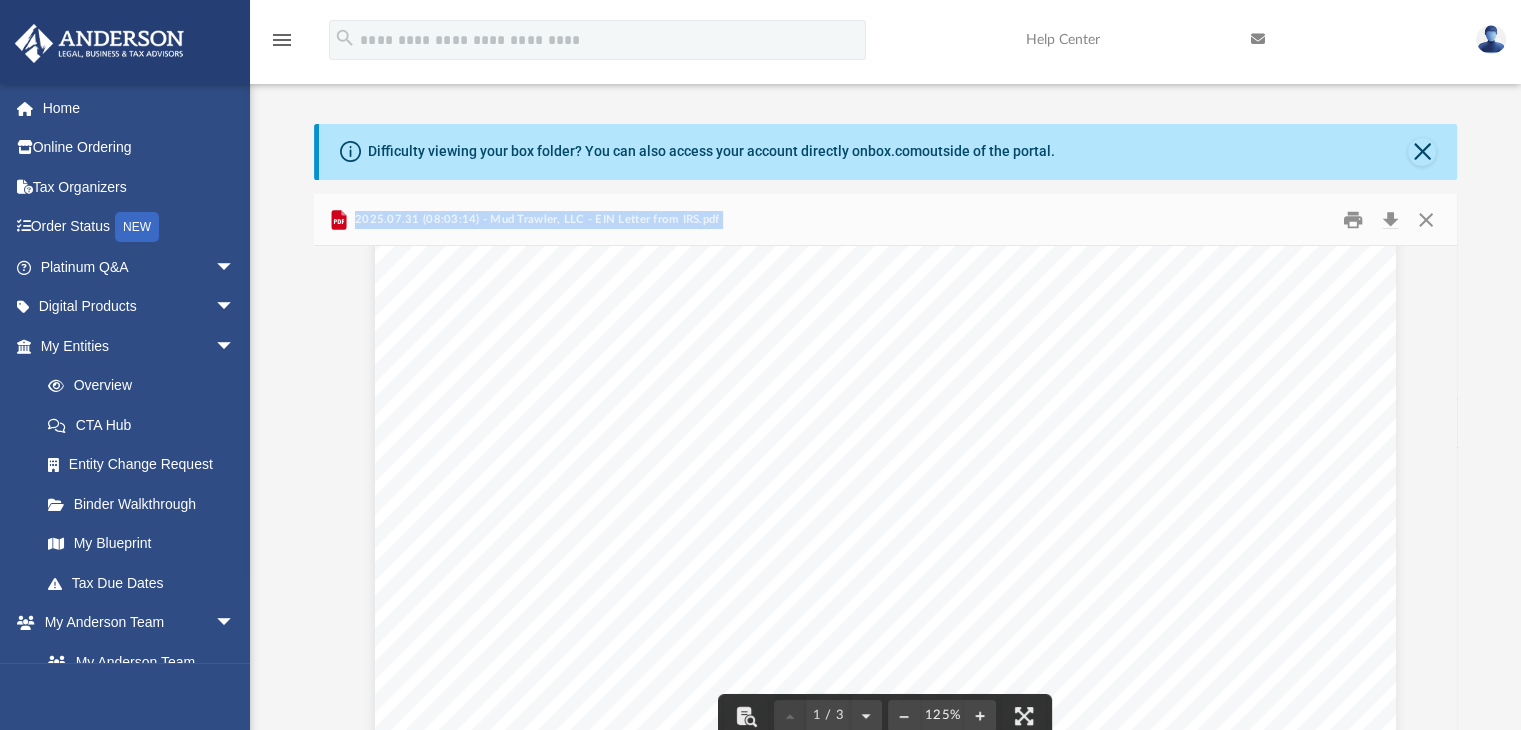 drag, startPoint x: 1458, startPoint y: 383, endPoint x: 1451, endPoint y: 225, distance: 158.15498 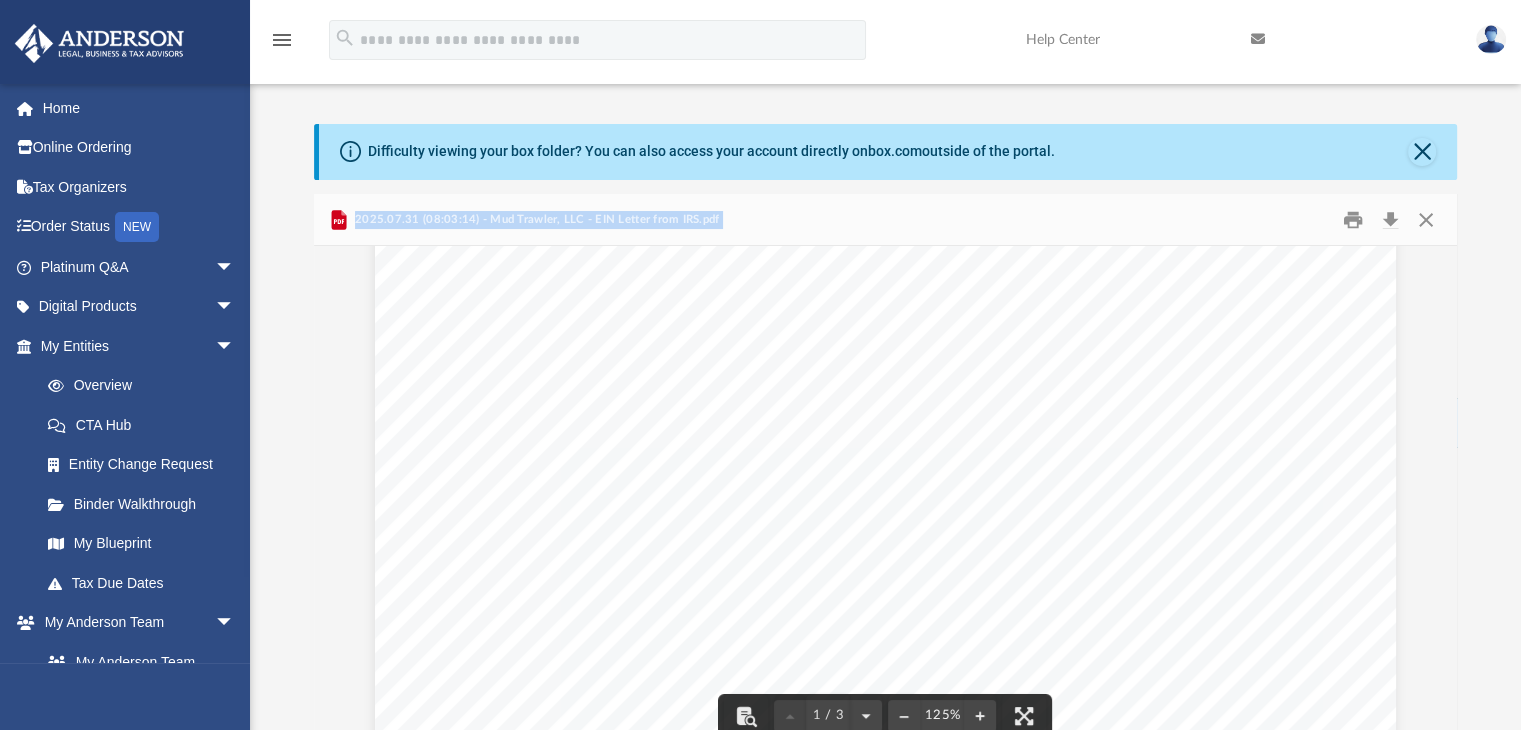 scroll, scrollTop: 0, scrollLeft: 0, axis: both 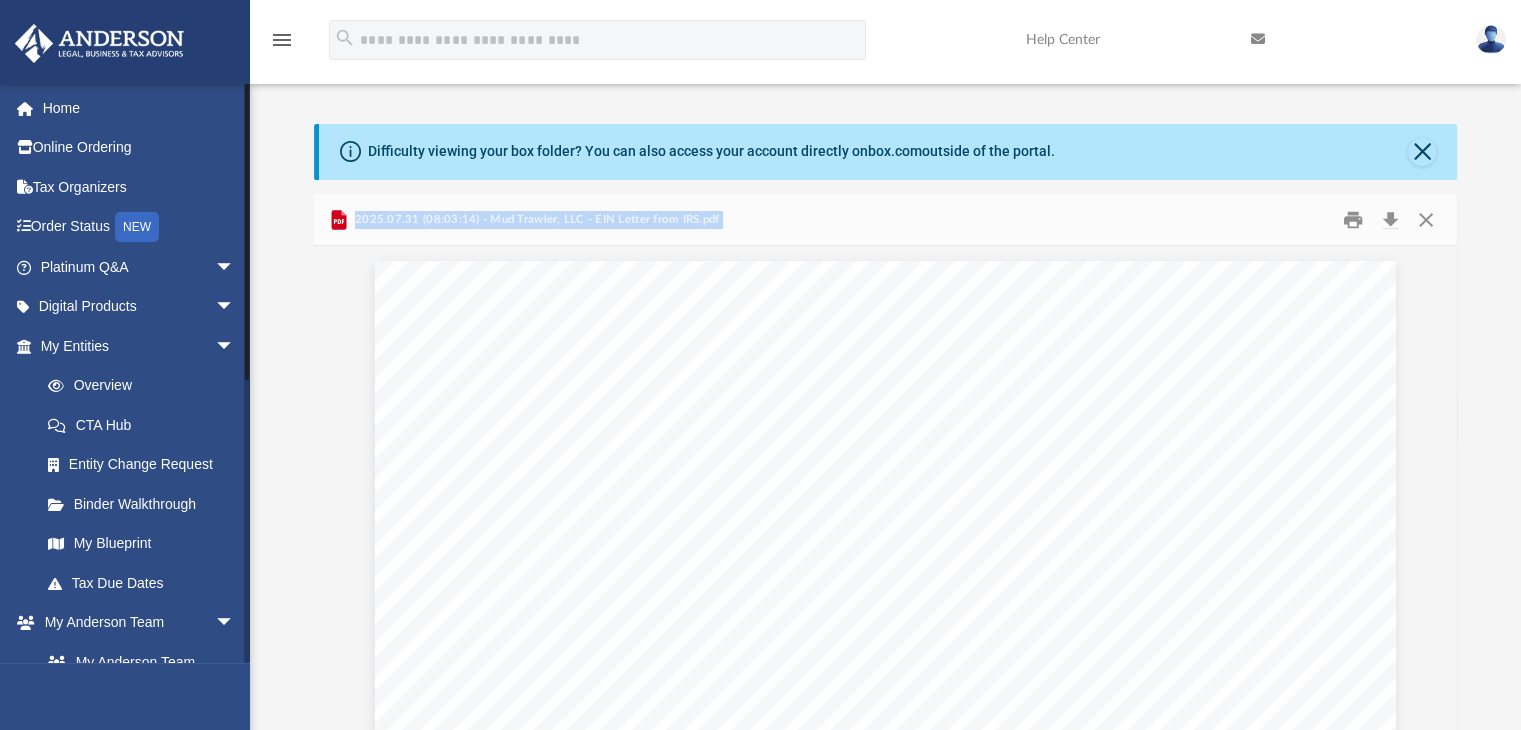 drag, startPoint x: 248, startPoint y: 377, endPoint x: 249, endPoint y: 394, distance: 17.029387 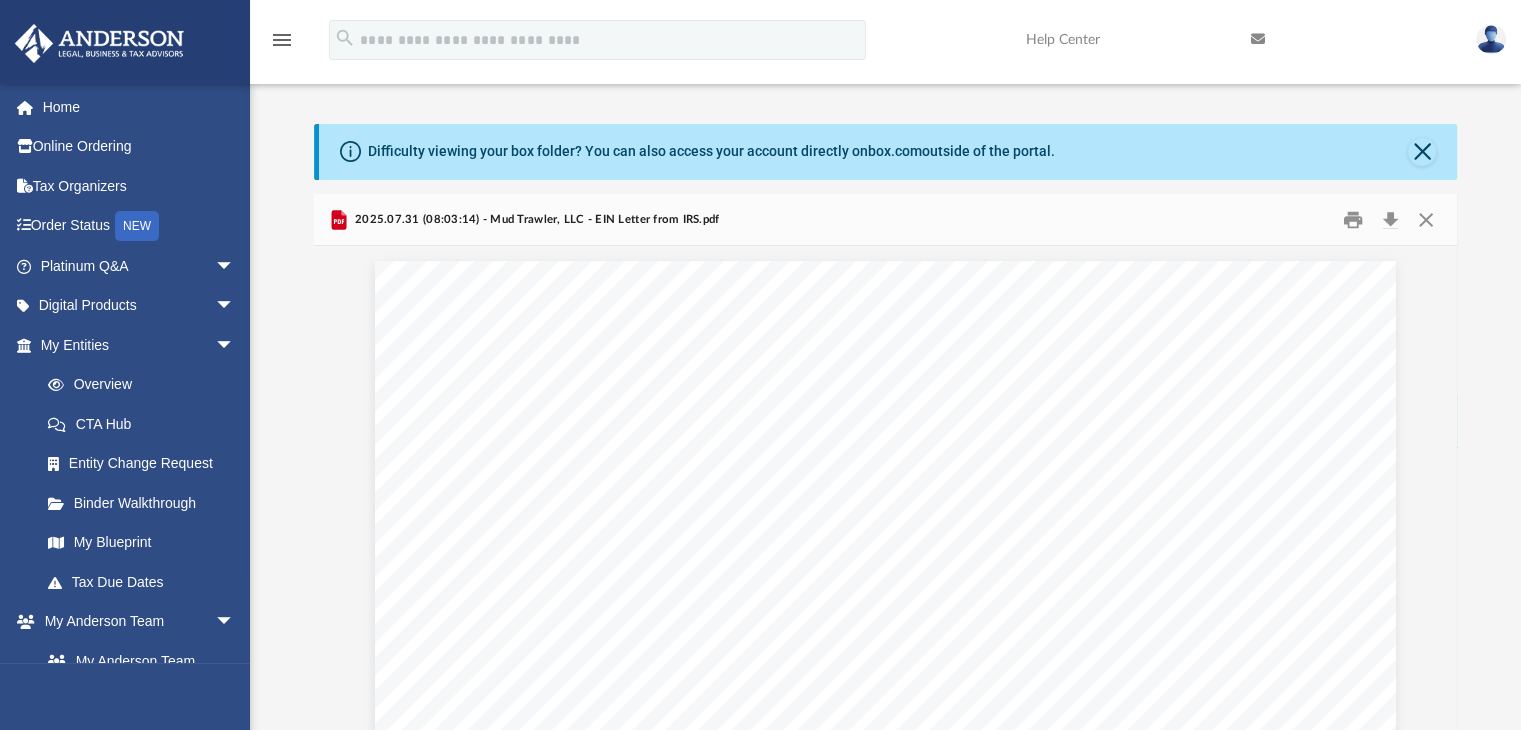 click on "Difficulty viewing your box folder? You can also access your account directly on box.com outside of the portal. No Client Folder Found - Please contact your team for assistance. Viewable-ClientDocs Law Mud Trawler, LLC Name Modified Size Collaborated Folder Initial Docs Sun Jul 20 2025 by [FIRST] [LAST] 1.9 MB File 2025.07.31 (08:03:14) - Mud Trawler, LLC - EIN Letter from IRS.pdf Thu Jul 31 2025 by ABA_NEST_APP 428.17 KB 2025.07.31 (08:03:14) - Mud Trawler, LLC - EIN Letter from IRS.pdf Complete ..." at bounding box center (885, 443) 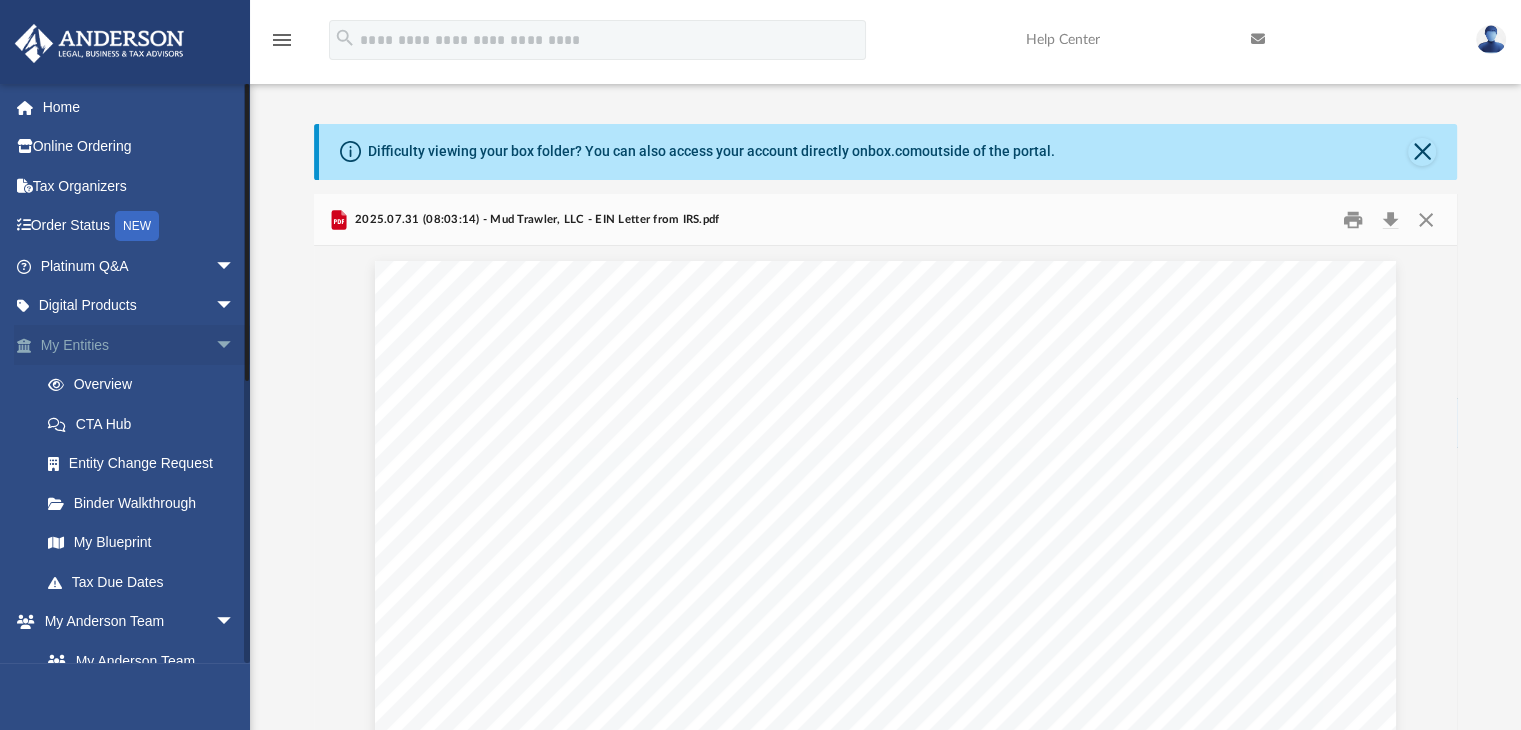 click on "arrow_drop_down" at bounding box center [235, 345] 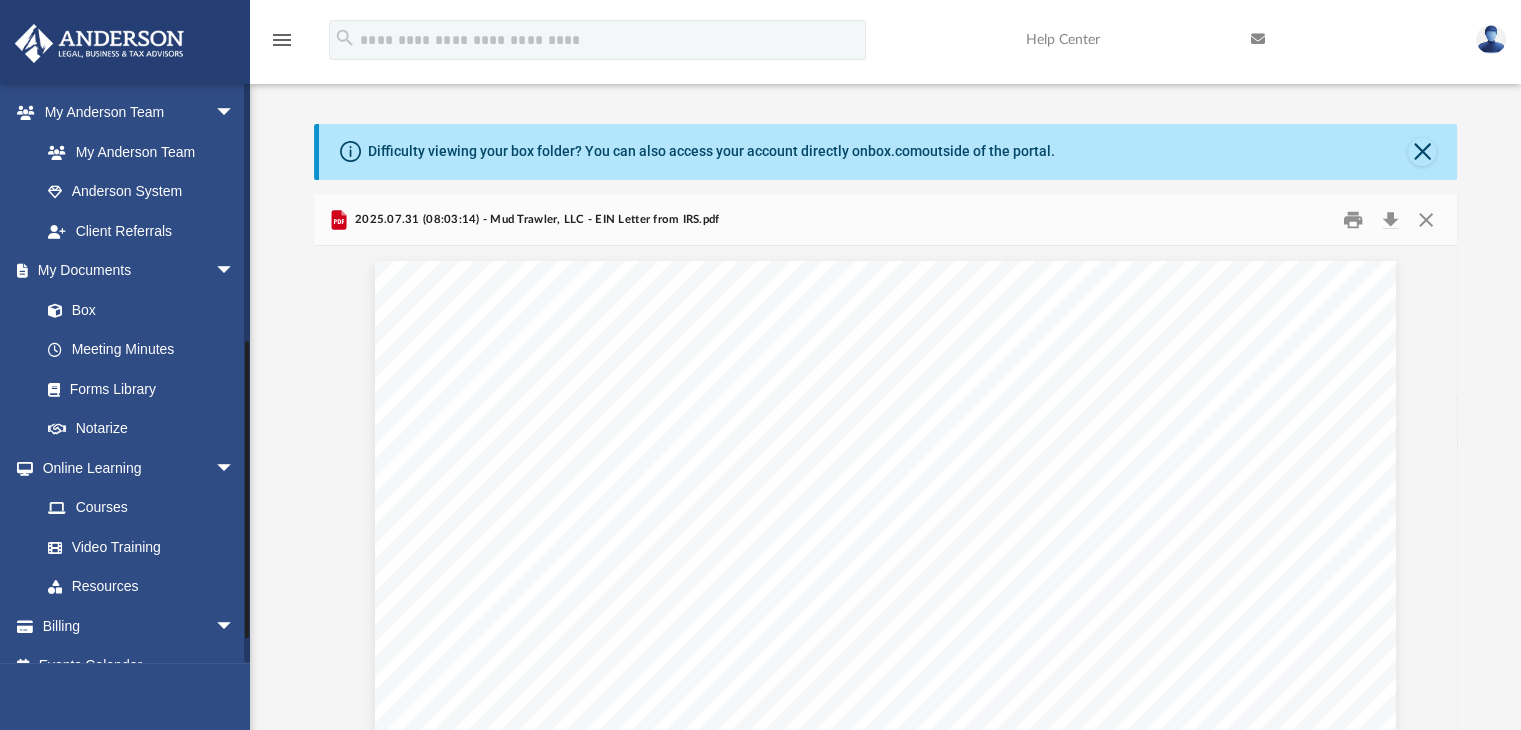 scroll, scrollTop: 274, scrollLeft: 0, axis: vertical 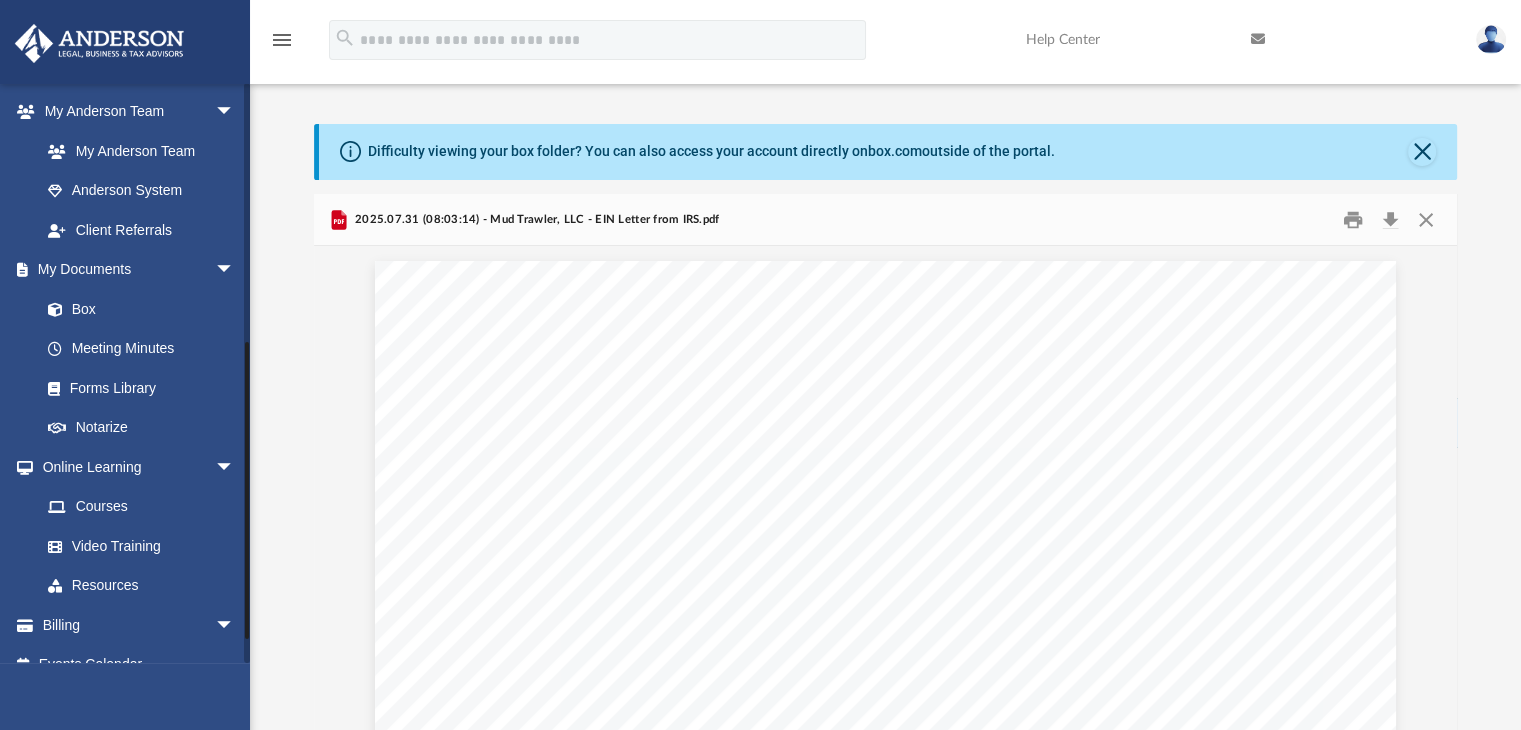 drag, startPoint x: 246, startPoint y: 310, endPoint x: 243, endPoint y: 564, distance: 254.01772 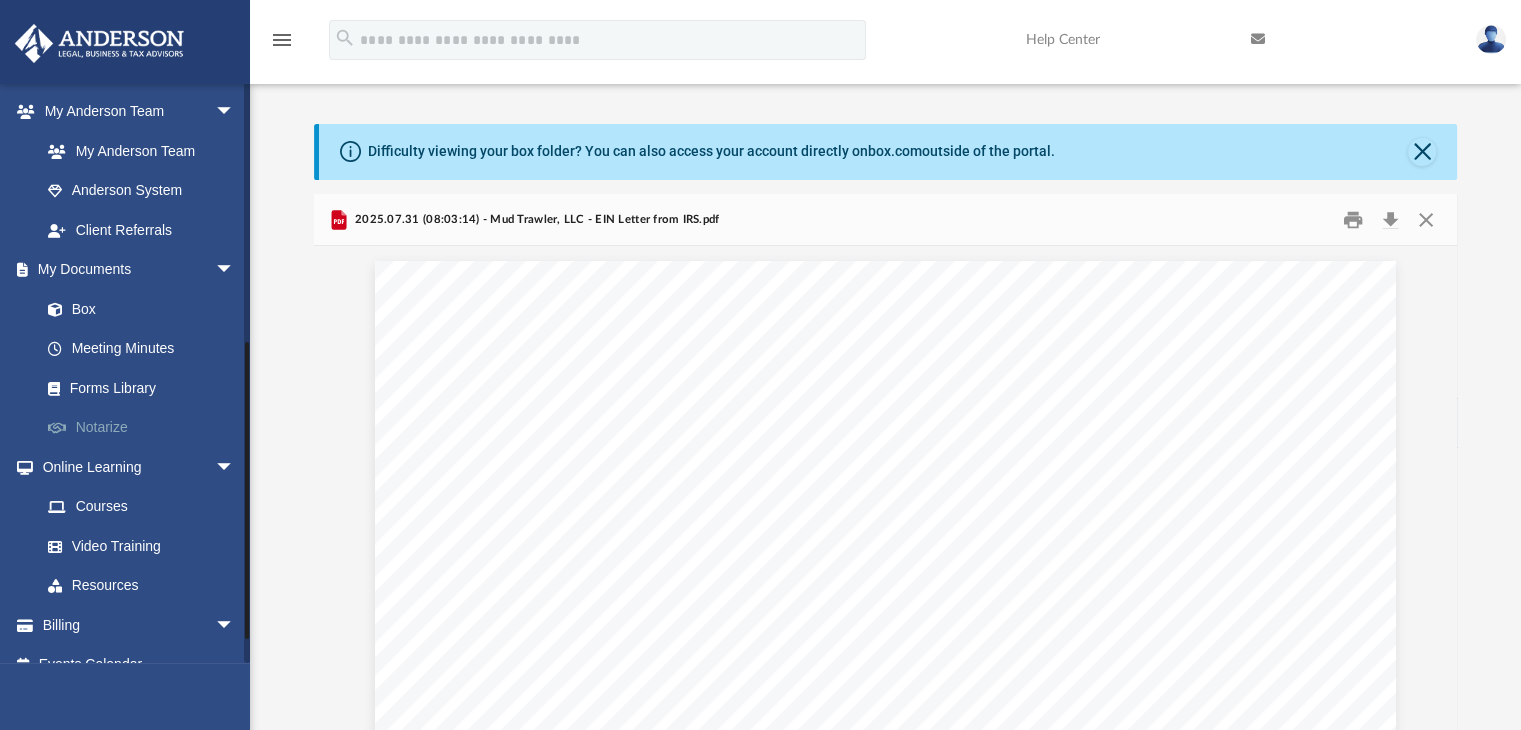 click on "Notarize" at bounding box center (146, 428) 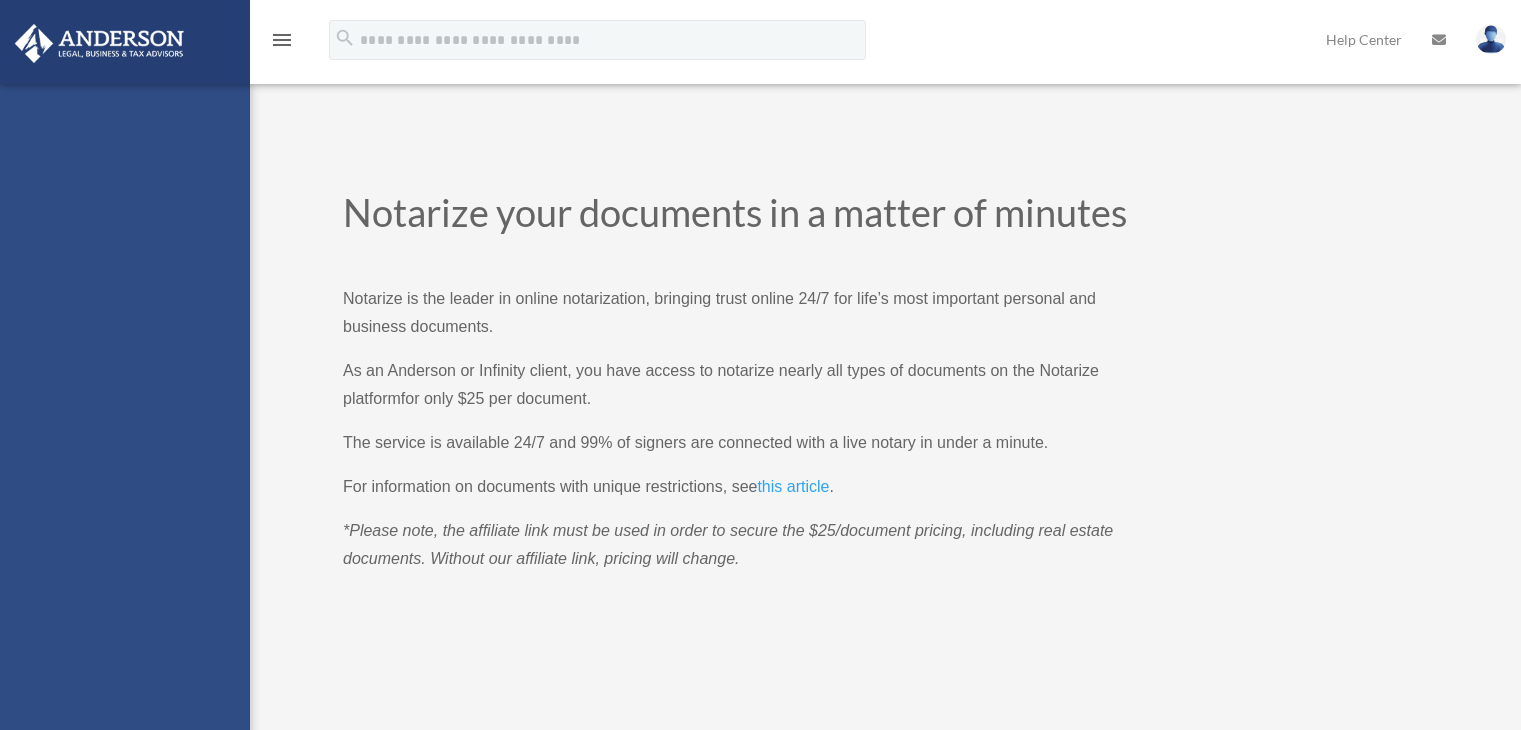 scroll, scrollTop: 0, scrollLeft: 0, axis: both 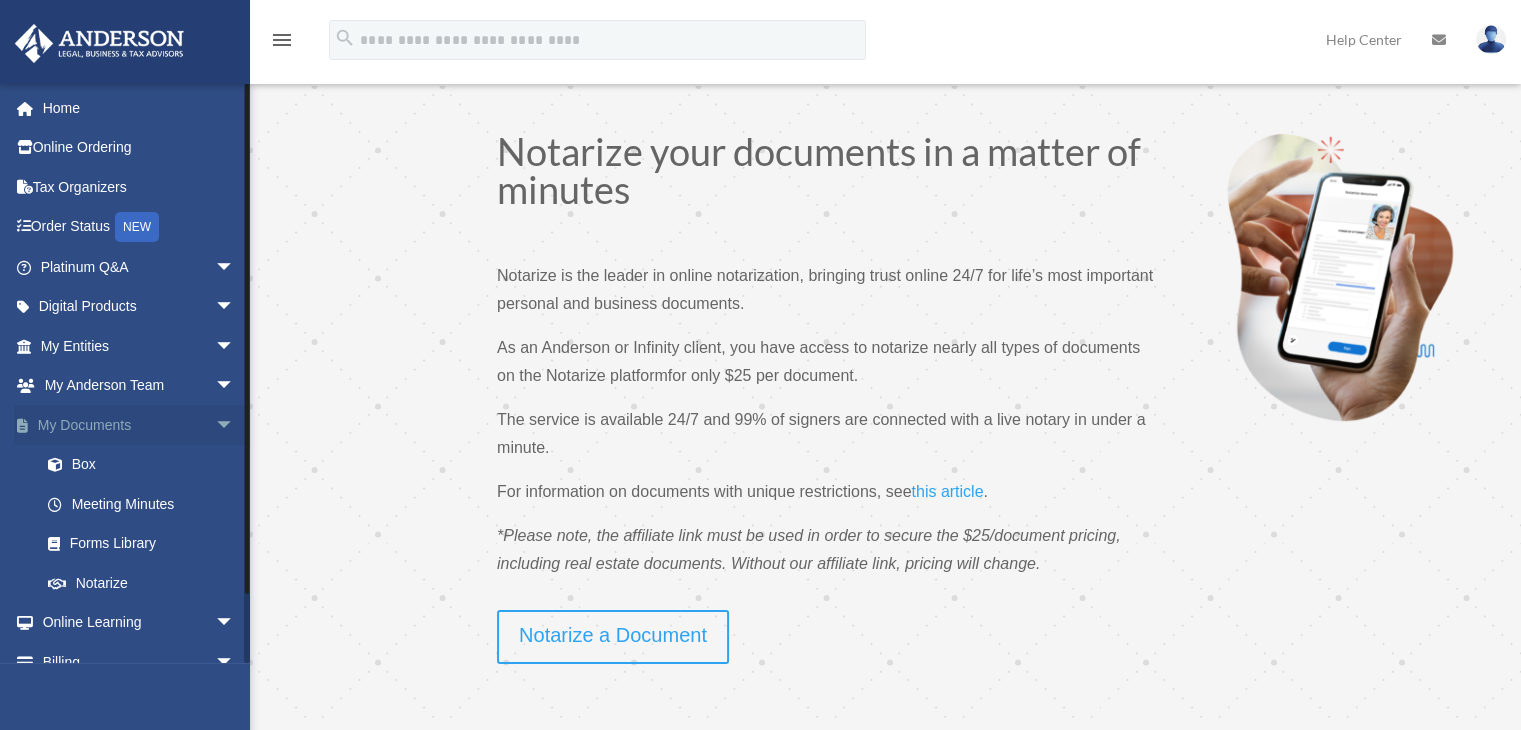 click on "arrow_drop_down" at bounding box center (235, 425) 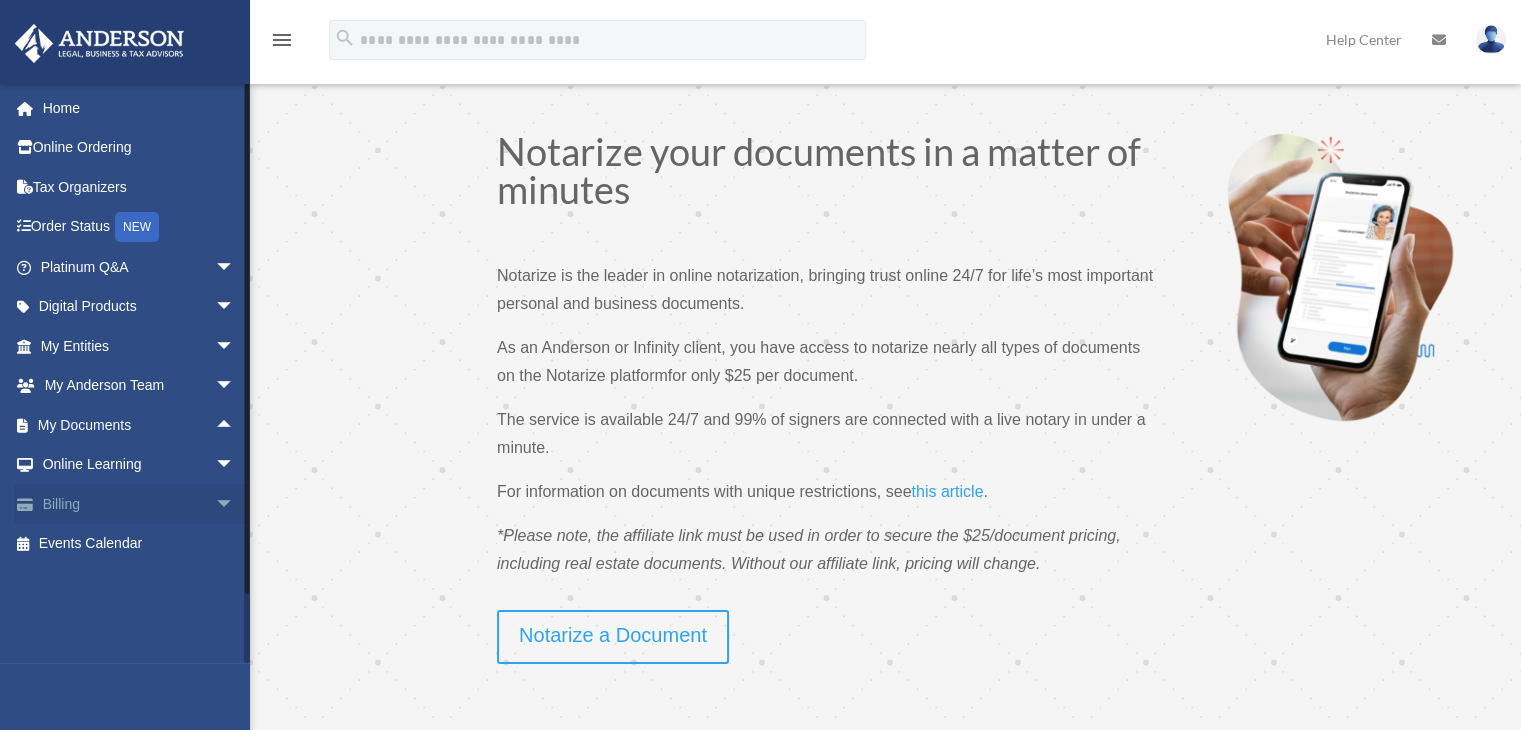 click on "arrow_drop_down" at bounding box center (235, 504) 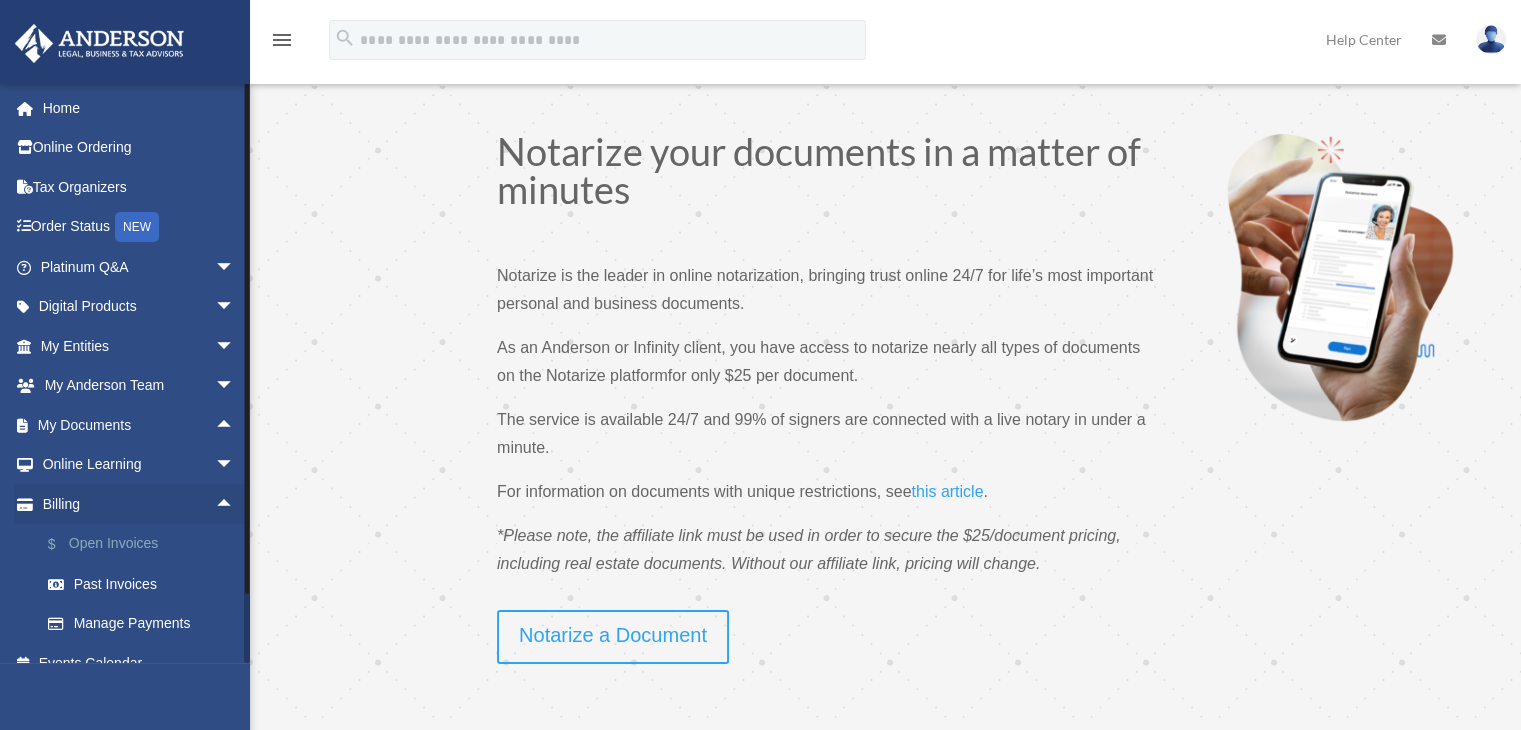 click on "$ Open Invoices" at bounding box center [146, 544] 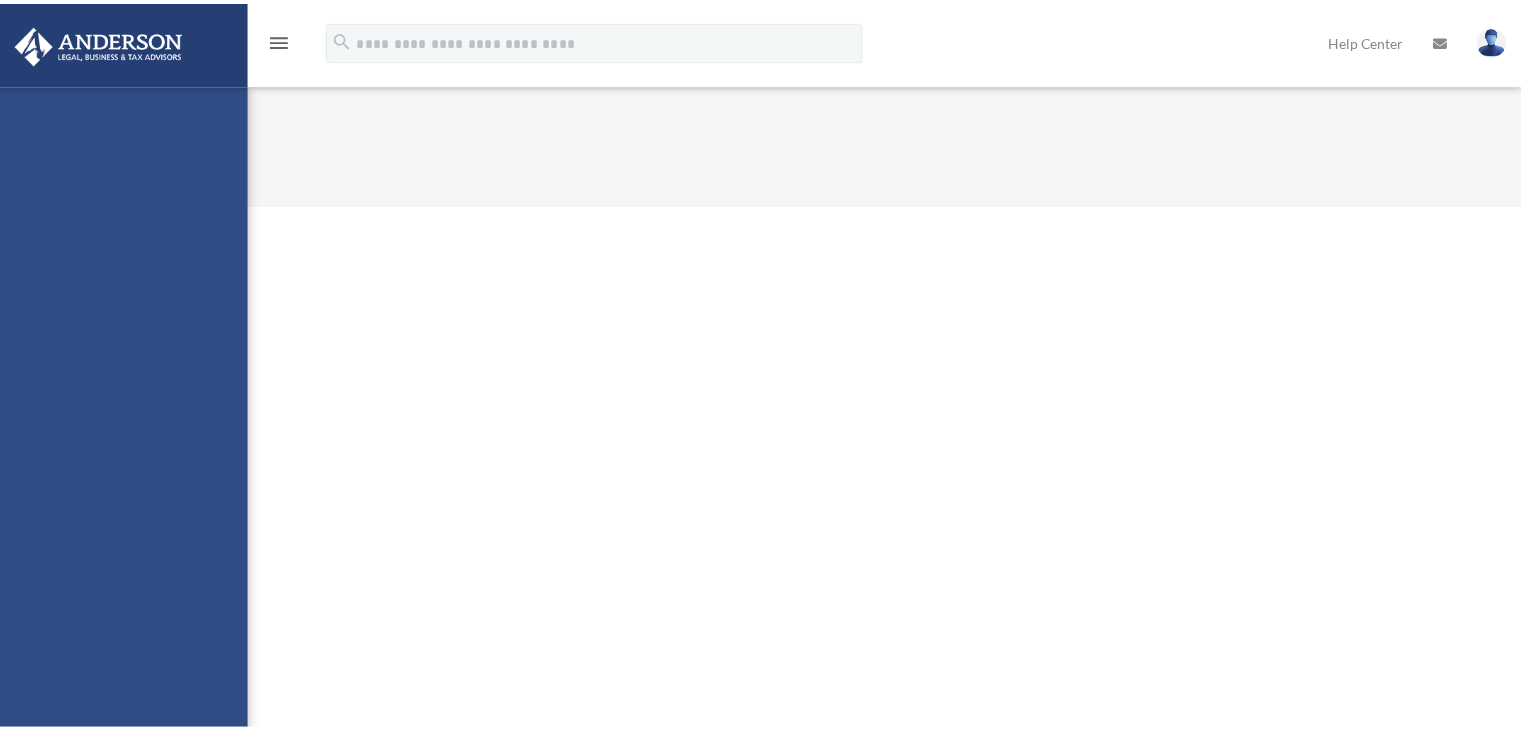 scroll, scrollTop: 0, scrollLeft: 0, axis: both 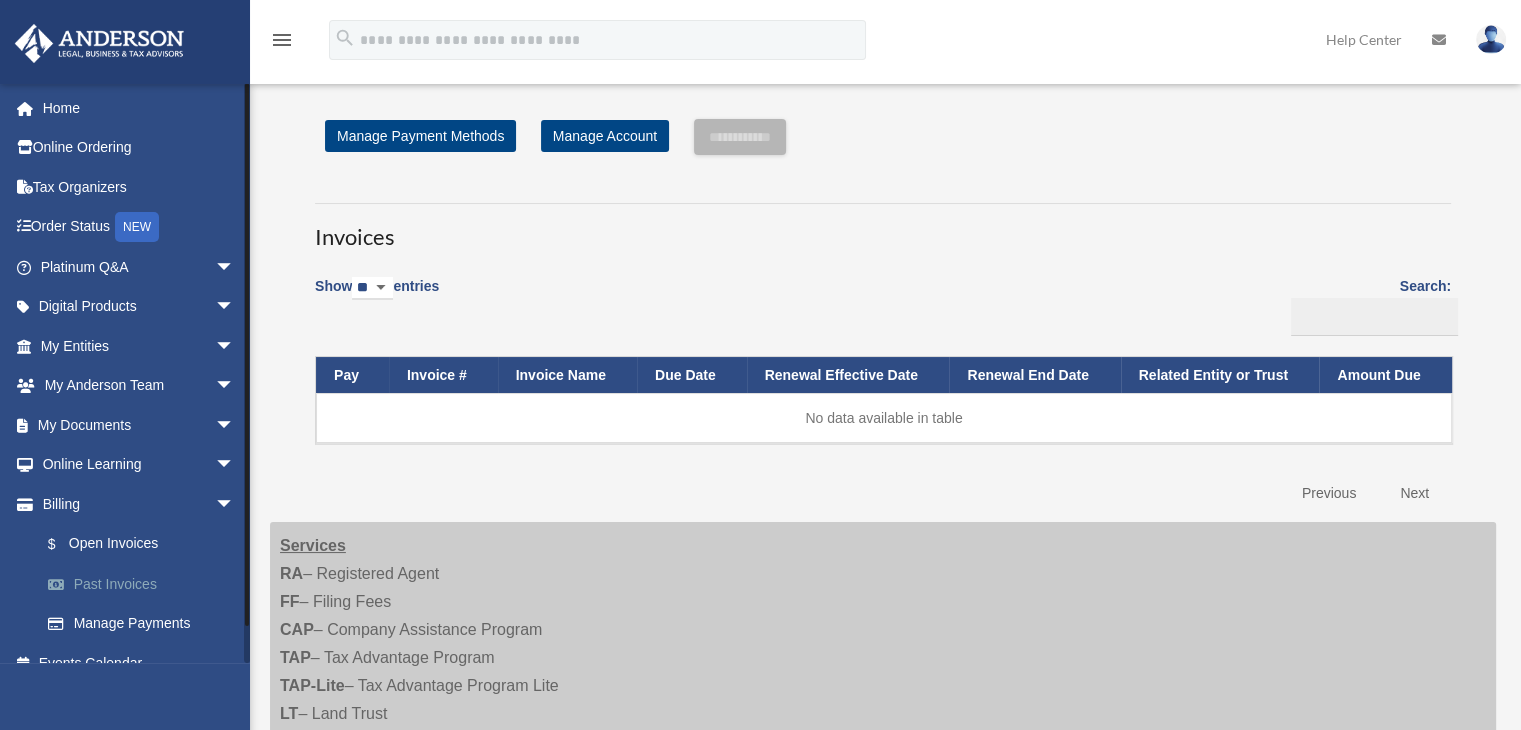 click on "Past Invoices" at bounding box center (146, 584) 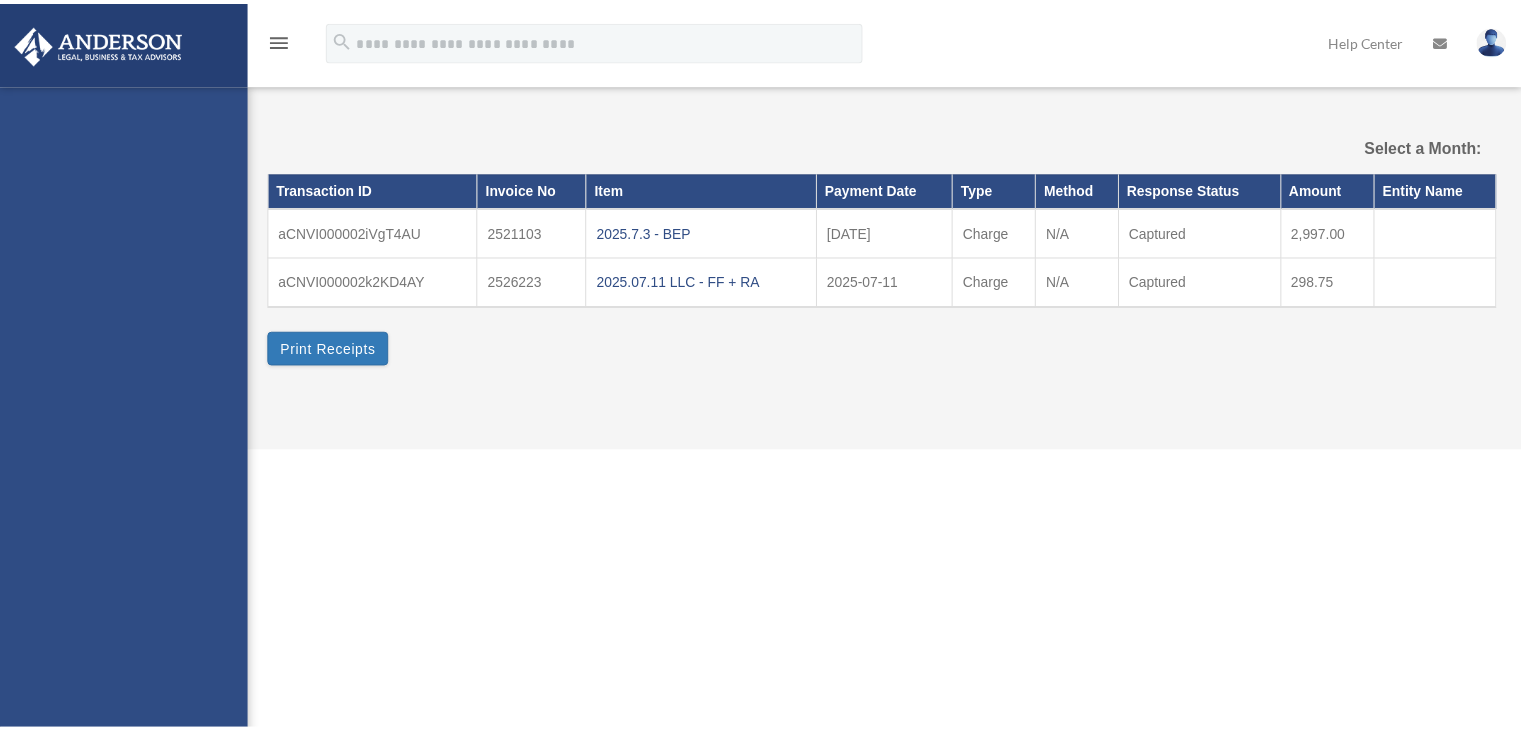 scroll, scrollTop: 0, scrollLeft: 0, axis: both 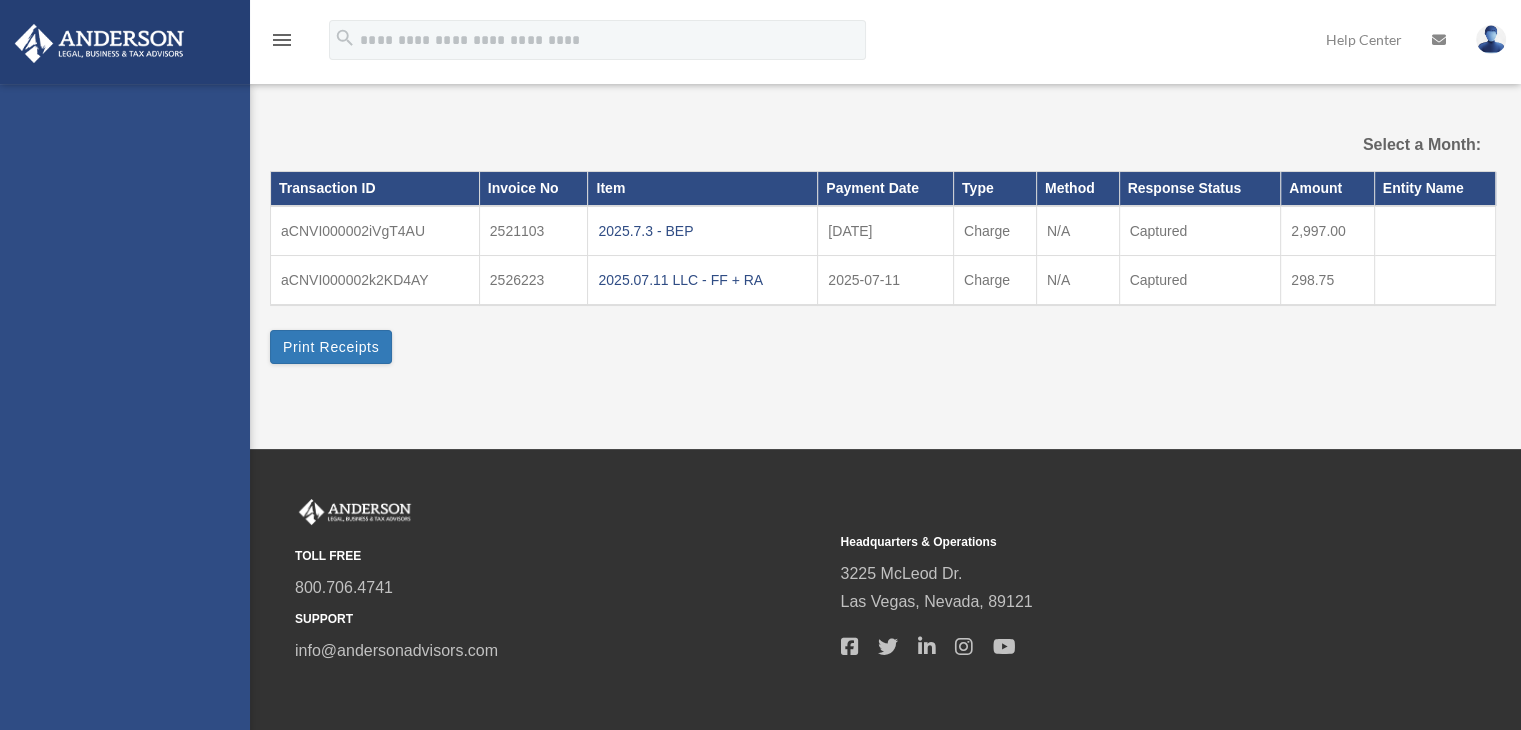select 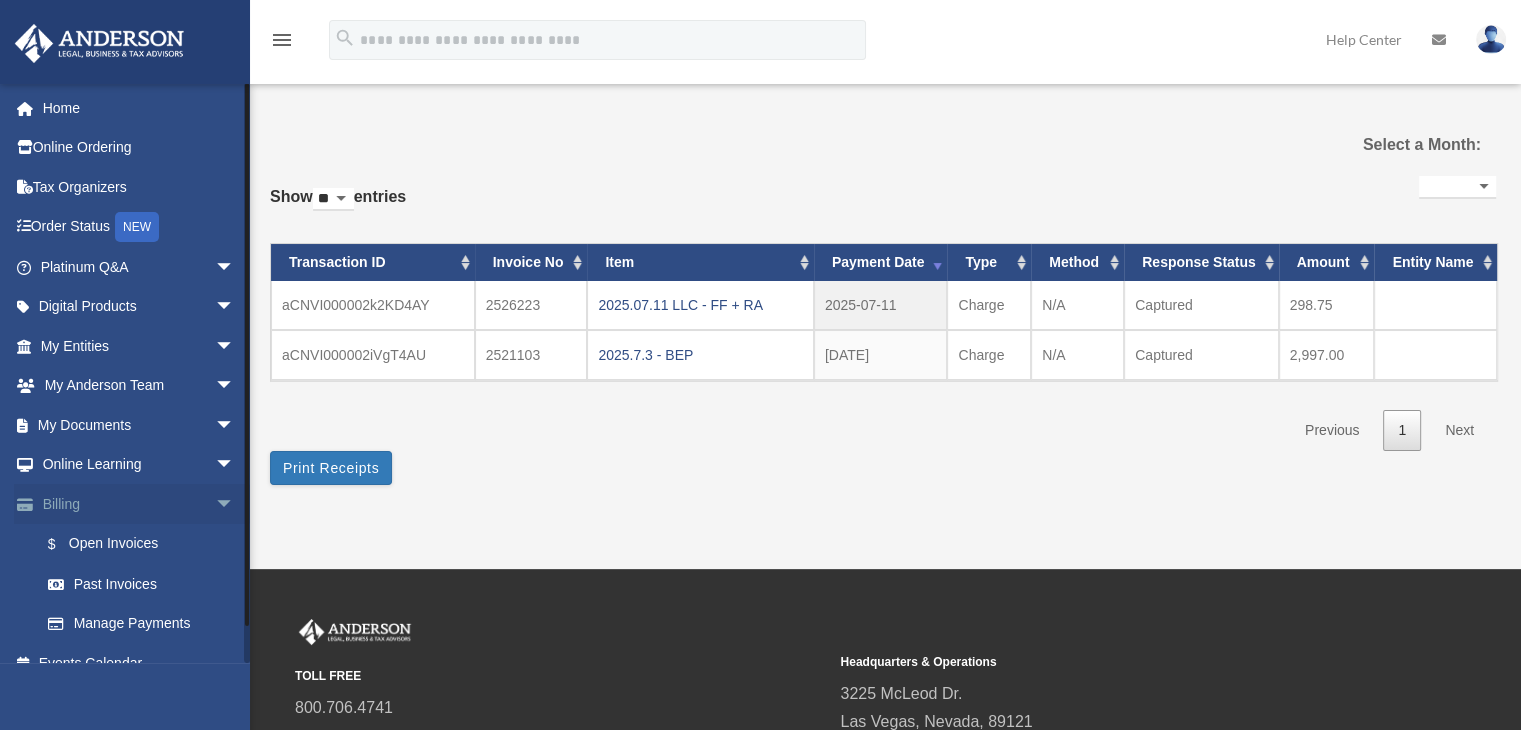 click on "arrow_drop_down" at bounding box center (235, 504) 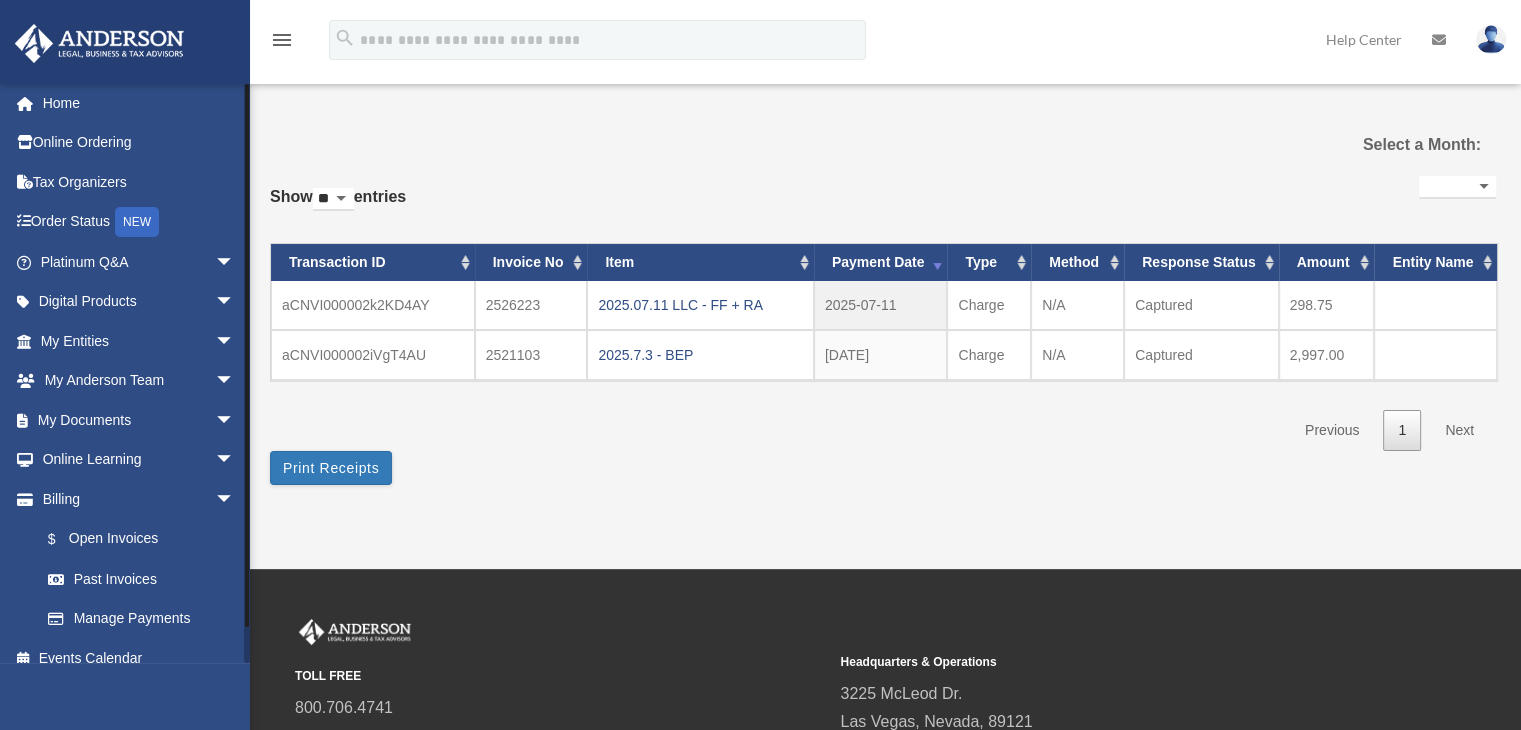 drag, startPoint x: 245, startPoint y: 502, endPoint x: 245, endPoint y: 518, distance: 16 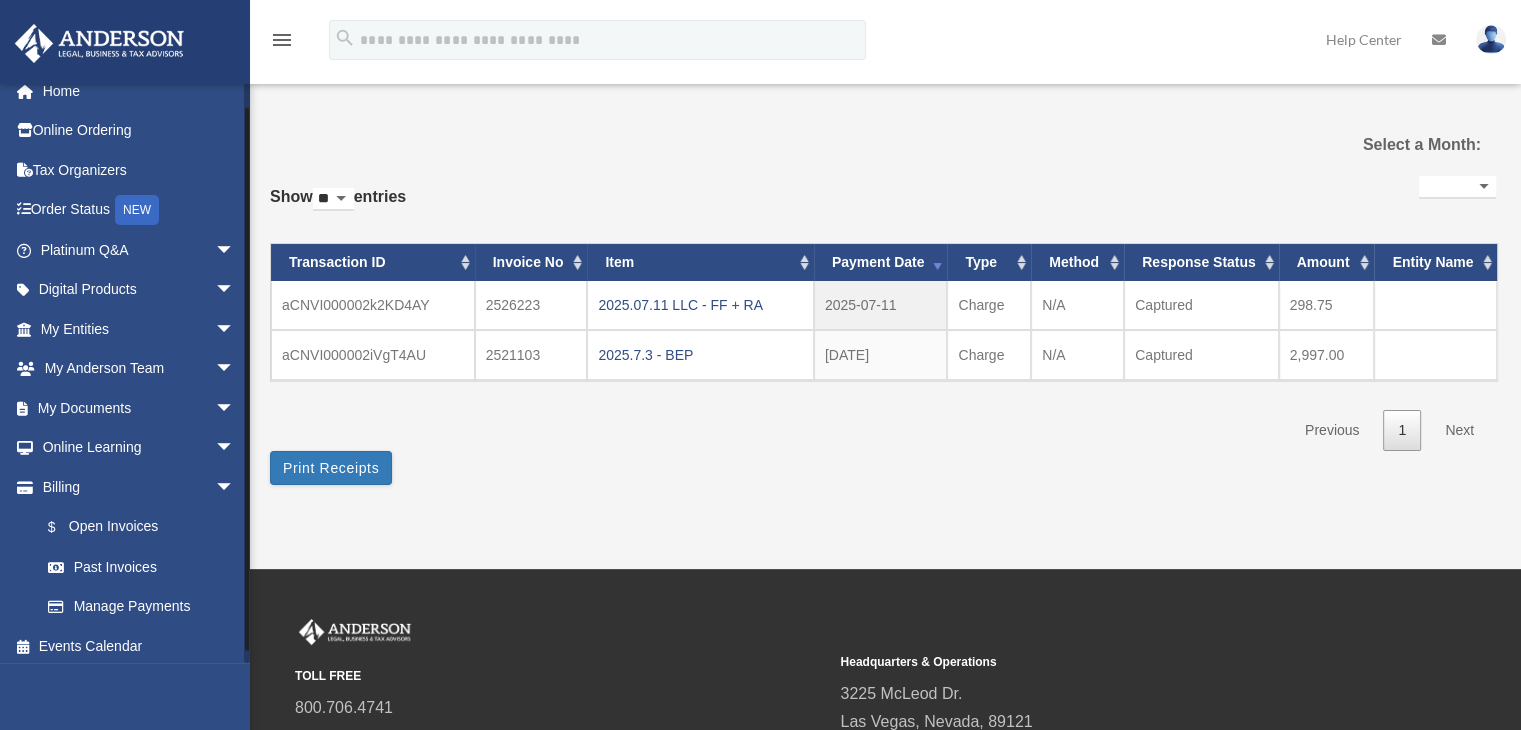 drag, startPoint x: 247, startPoint y: 545, endPoint x: 247, endPoint y: 561, distance: 16 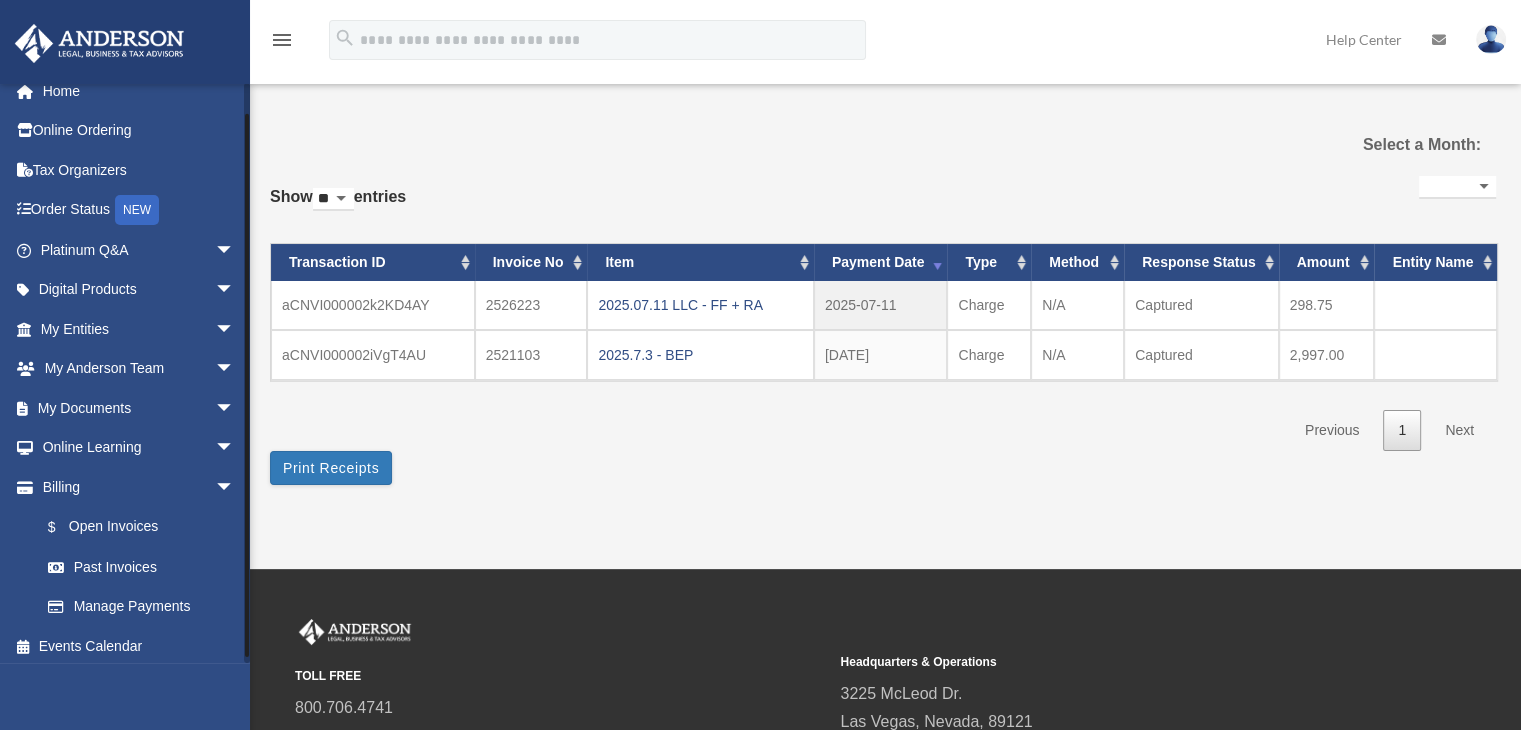scroll, scrollTop: 24, scrollLeft: 0, axis: vertical 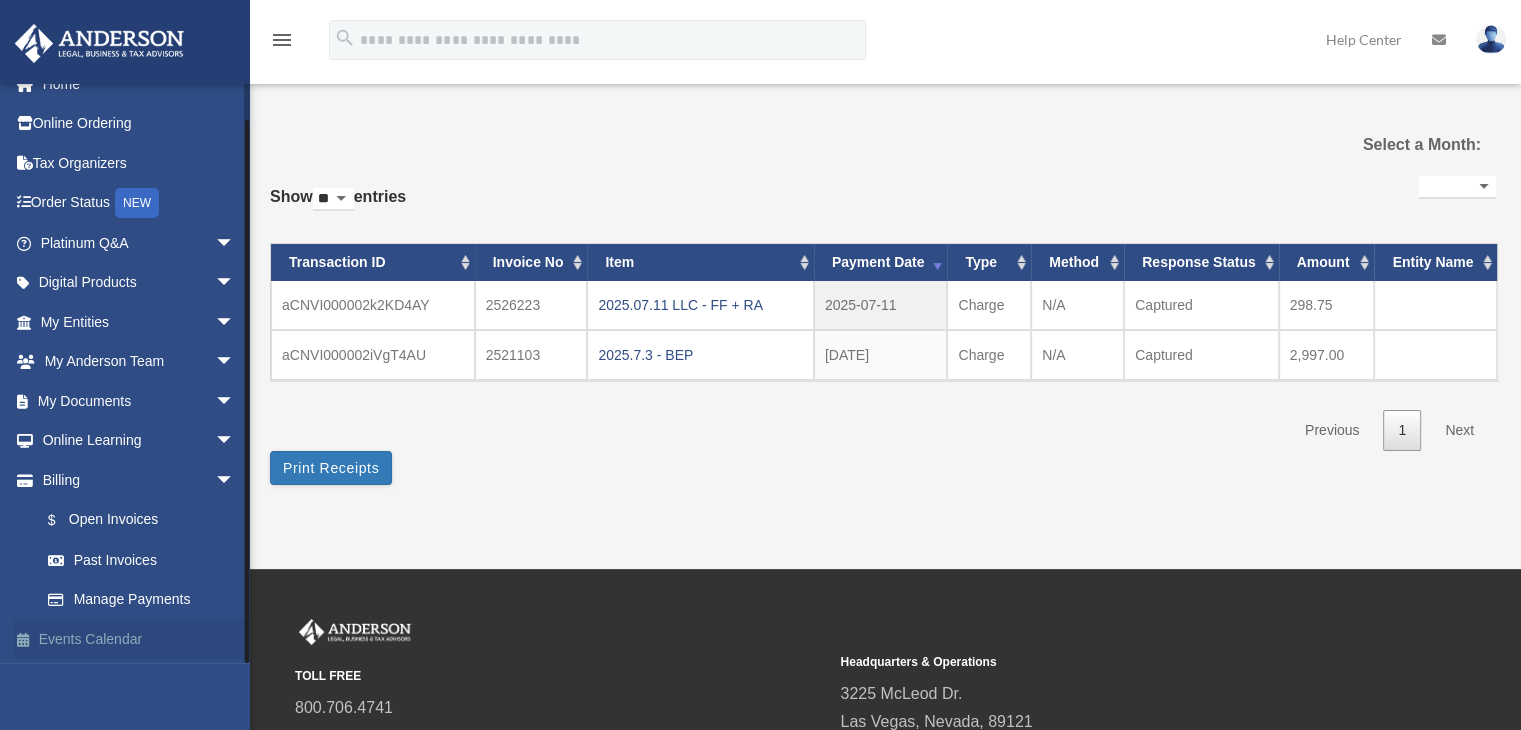 drag, startPoint x: 247, startPoint y: 567, endPoint x: 241, endPoint y: 626, distance: 59.3043 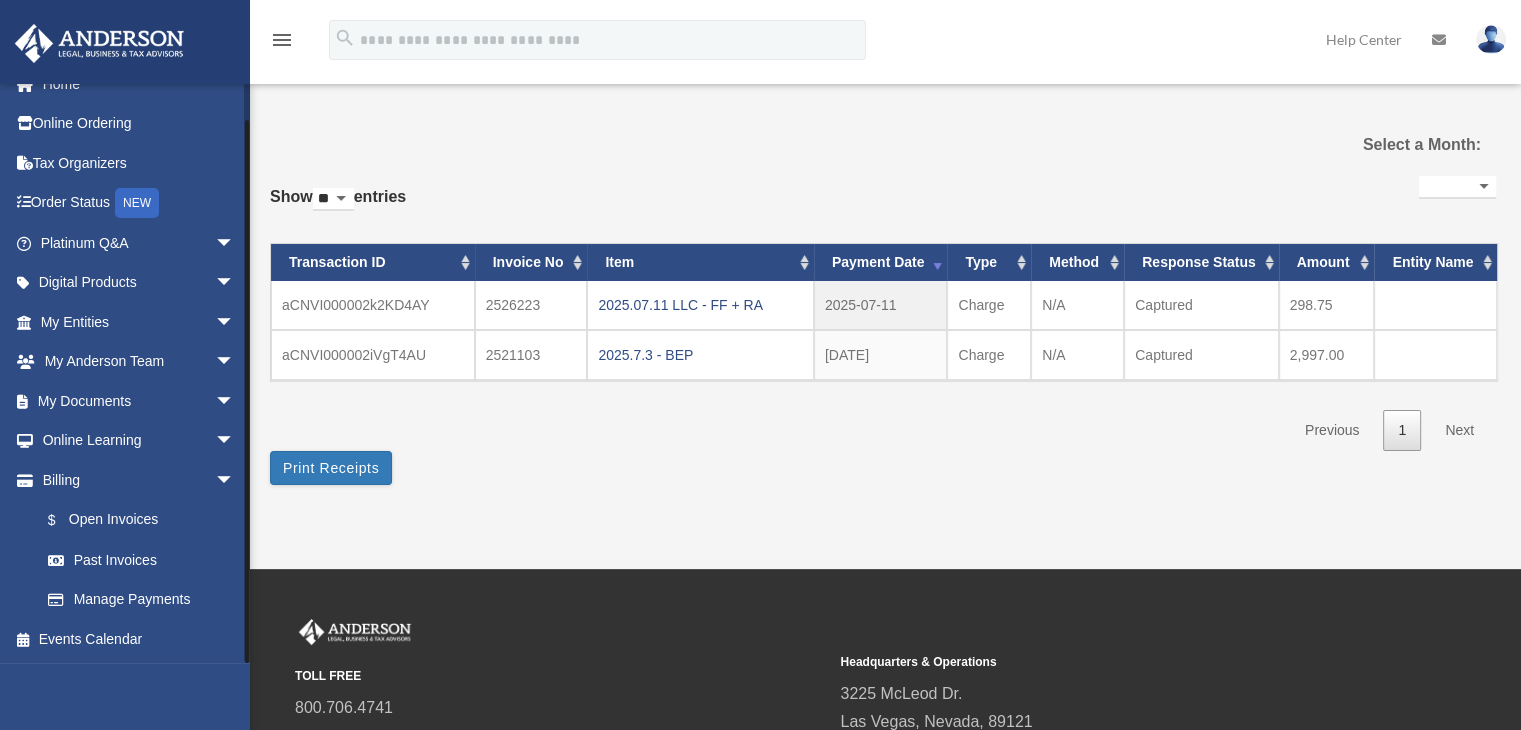 drag, startPoint x: 244, startPoint y: 625, endPoint x: 245, endPoint y: 637, distance: 12.0415945 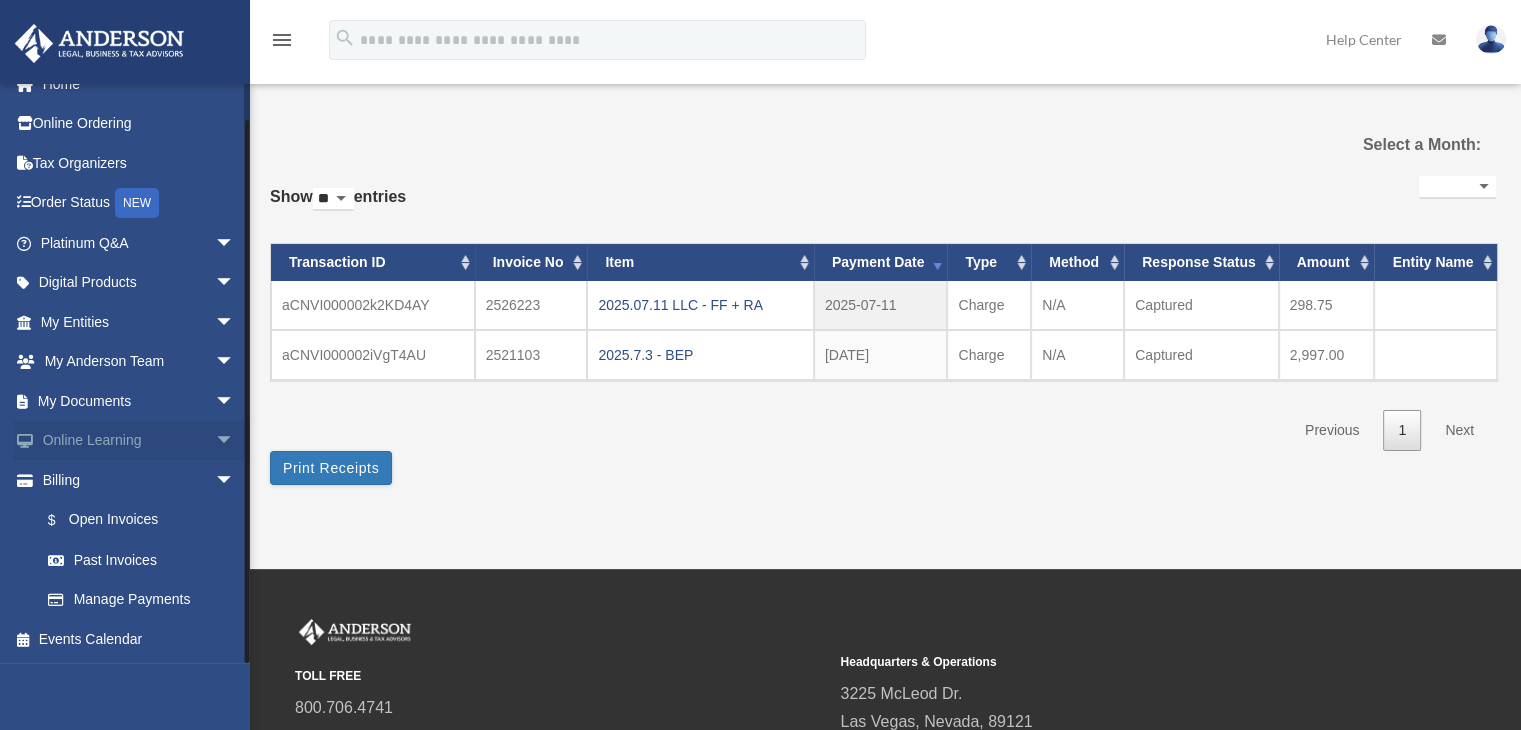 drag, startPoint x: 248, startPoint y: 399, endPoint x: 240, endPoint y: 424, distance: 26.24881 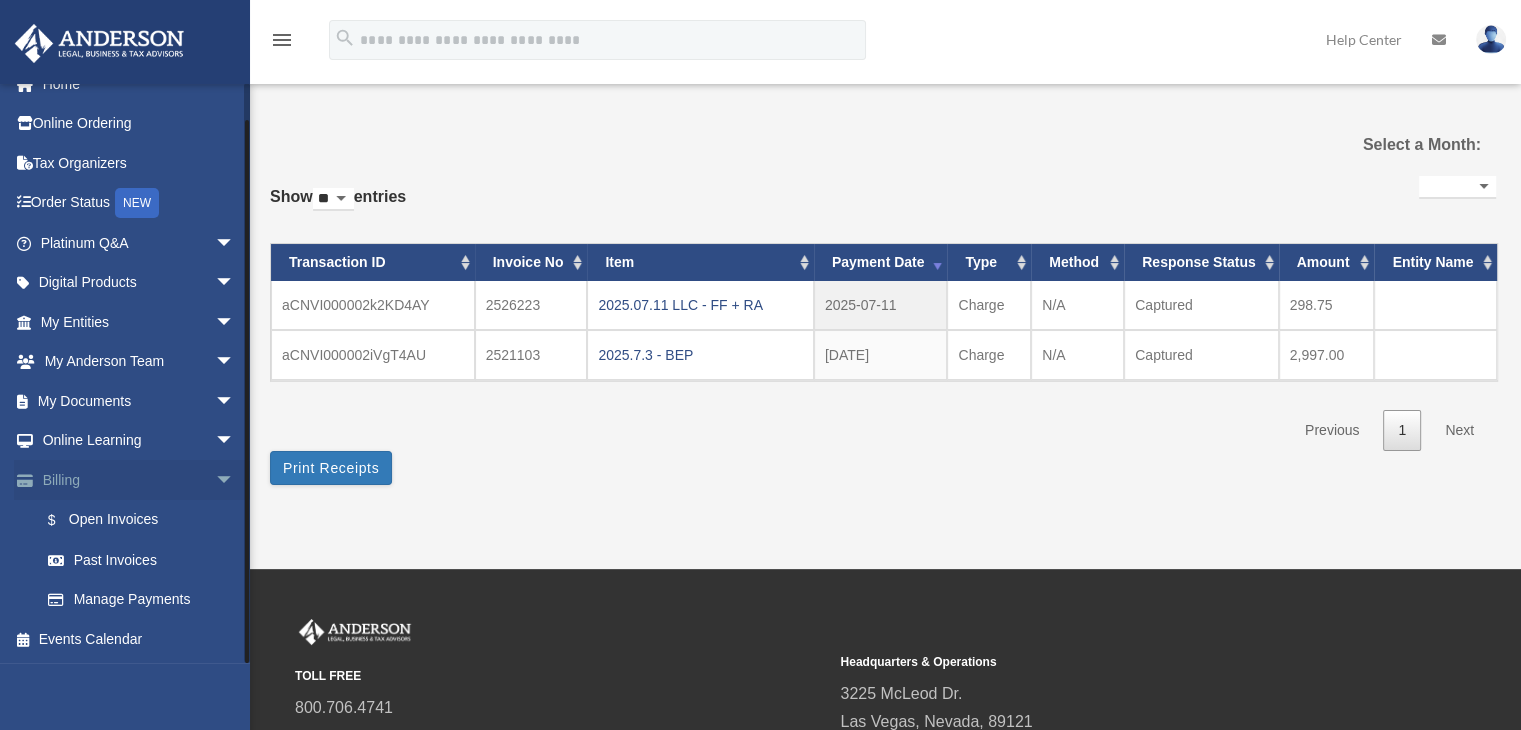 click on "arrow_drop_down" at bounding box center (235, 480) 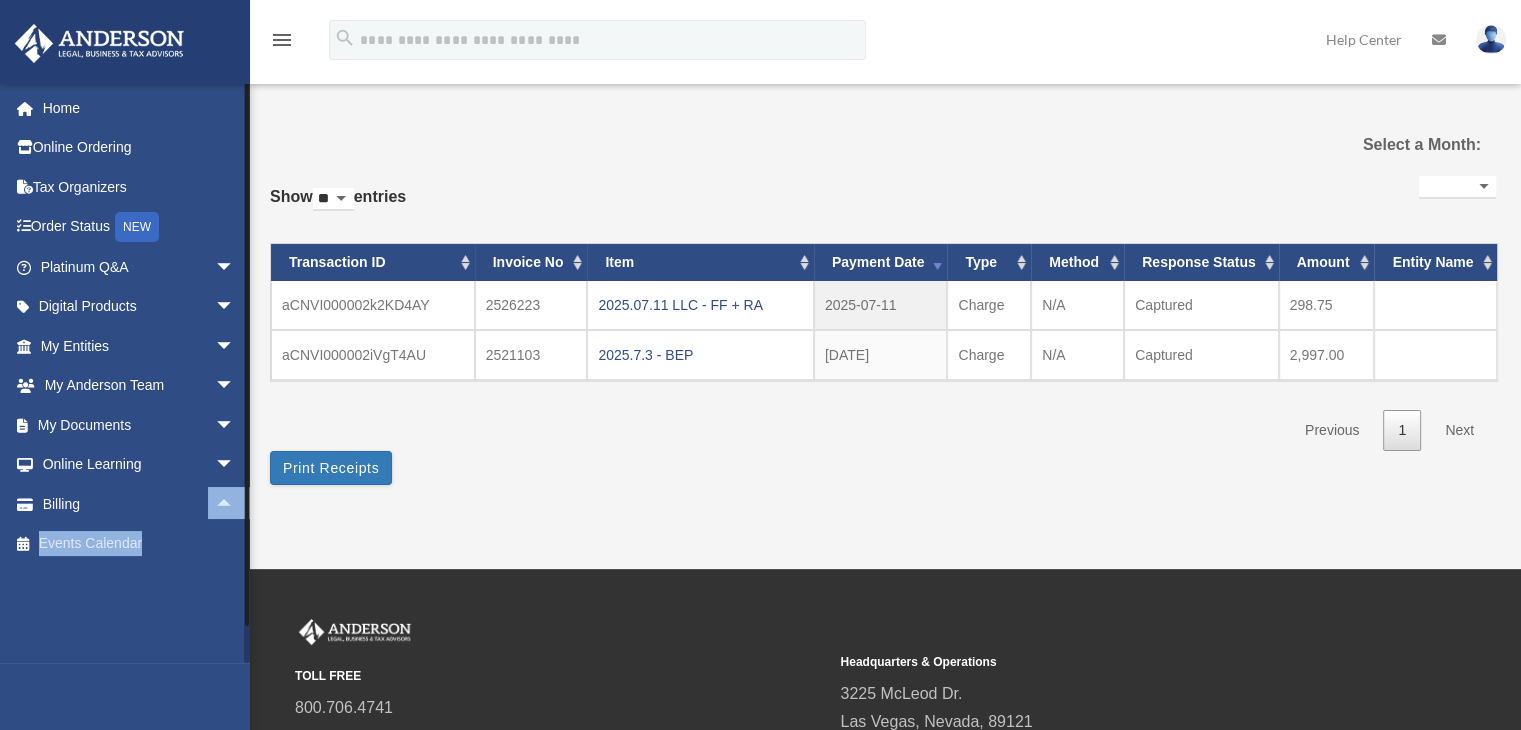 drag, startPoint x: 243, startPoint y: 485, endPoint x: 246, endPoint y: 518, distance: 33.13608 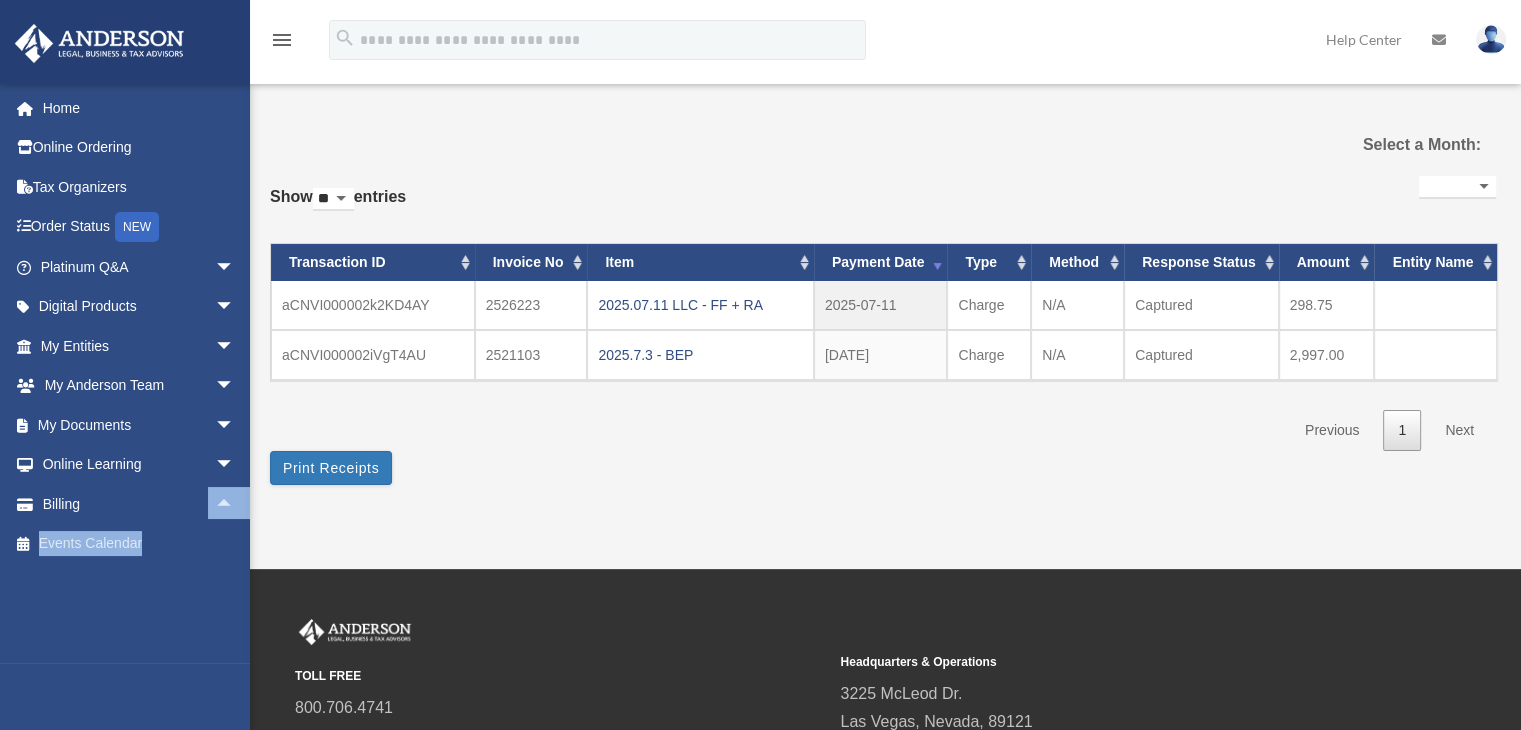 drag, startPoint x: 245, startPoint y: 636, endPoint x: 246, endPoint y: 674, distance: 38.013157 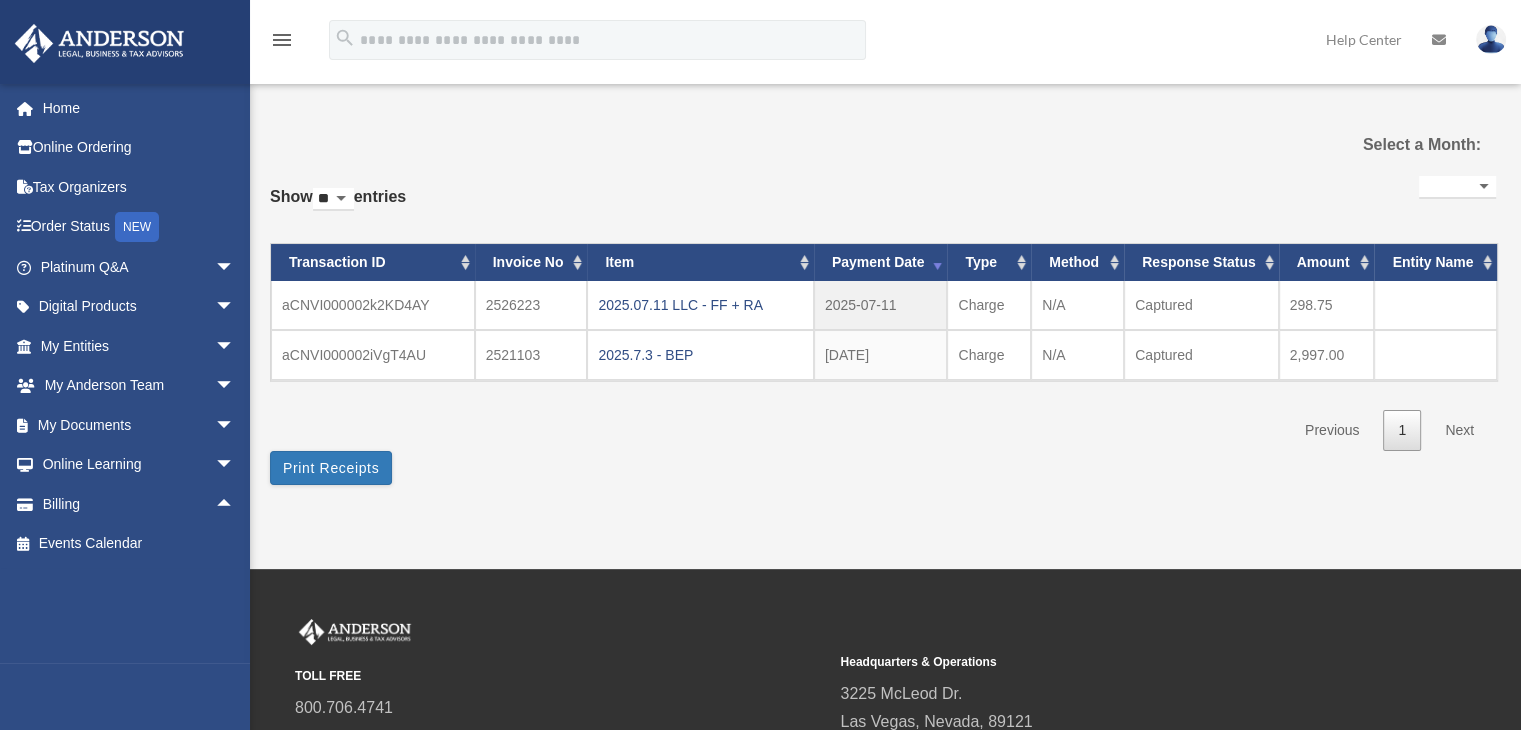 click on "rrajaonarivelo@gmail.com
Sign Out
rrajaonarivelo@gmail.com
Home
Online Ordering
Tax Organizers
Order Status  NEW
Platinum Q&A arrow_drop_down
Client FAQ
Platinum Walkthrough
Submit a Question
Answered Questions
Document Review
Platinum Knowledge Room
Tax & Bookkeeping Packages
Land Trust & Deed Forum
Portal Feedback
Digital Products arrow_drop_down
Tax Toolbox
Virtual Bookkeeping
Land Trust Kit
Wholesale Trust Kit
My Entities arrow_drop_down
Overview
CTA Hub
Entity Change Request
Binder Walkthrough
My Blueprint
Tax Due Dates
My Anderson Team arrow_drop_down
My Anderson Team
Anderson System
Client Referrals
My Documents arrow_drop_down
Box
Meeting Minutes" at bounding box center (125, 448) 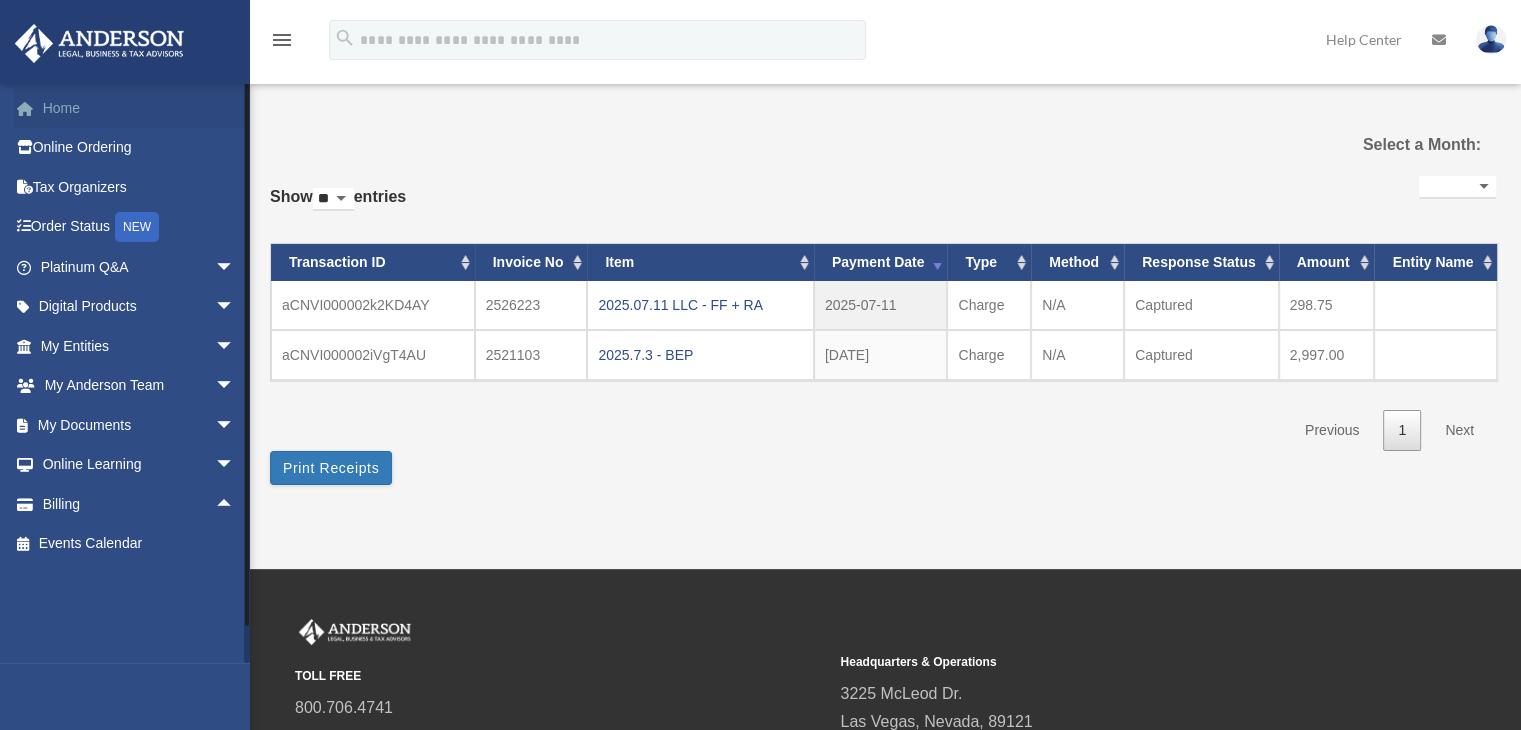 click on "Home" at bounding box center [139, 108] 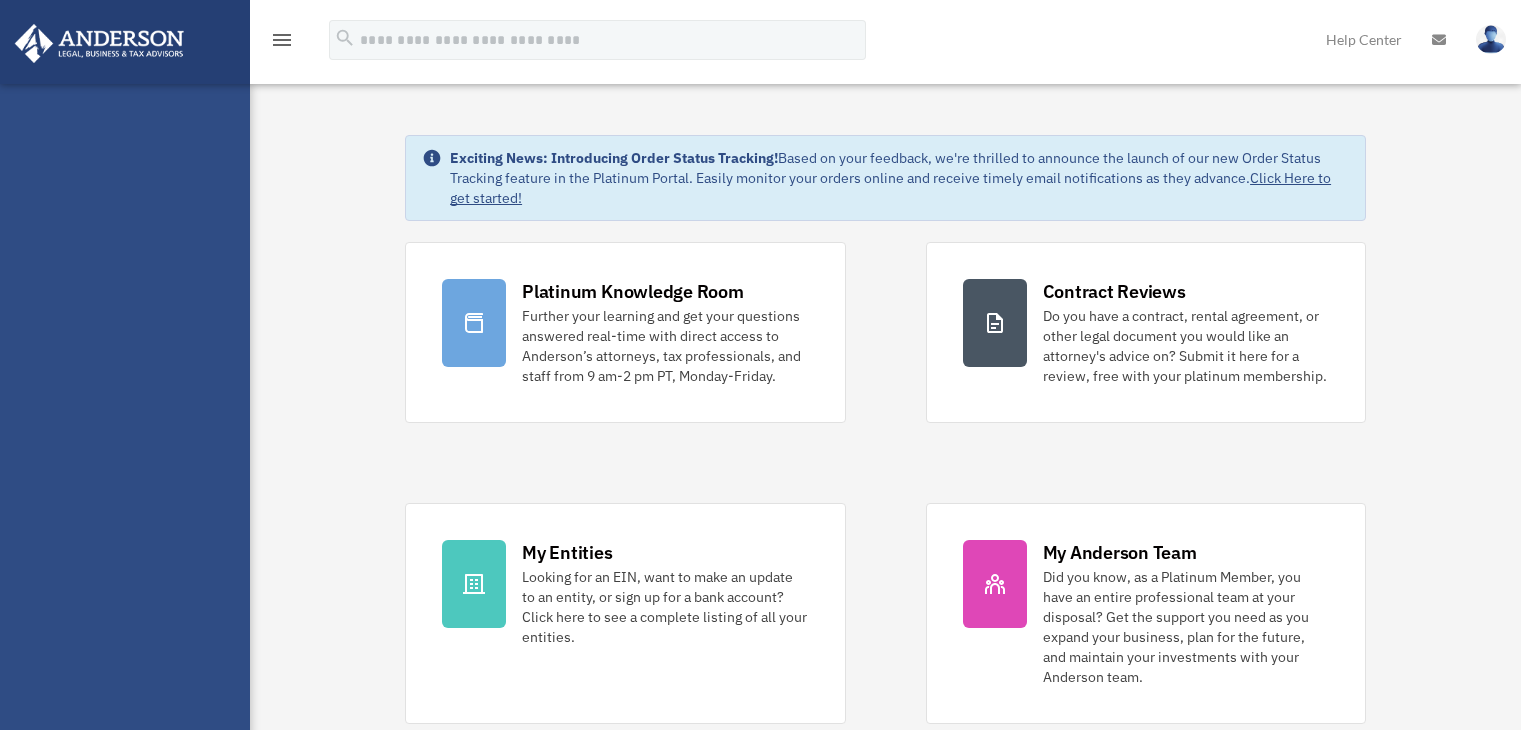 scroll, scrollTop: 0, scrollLeft: 0, axis: both 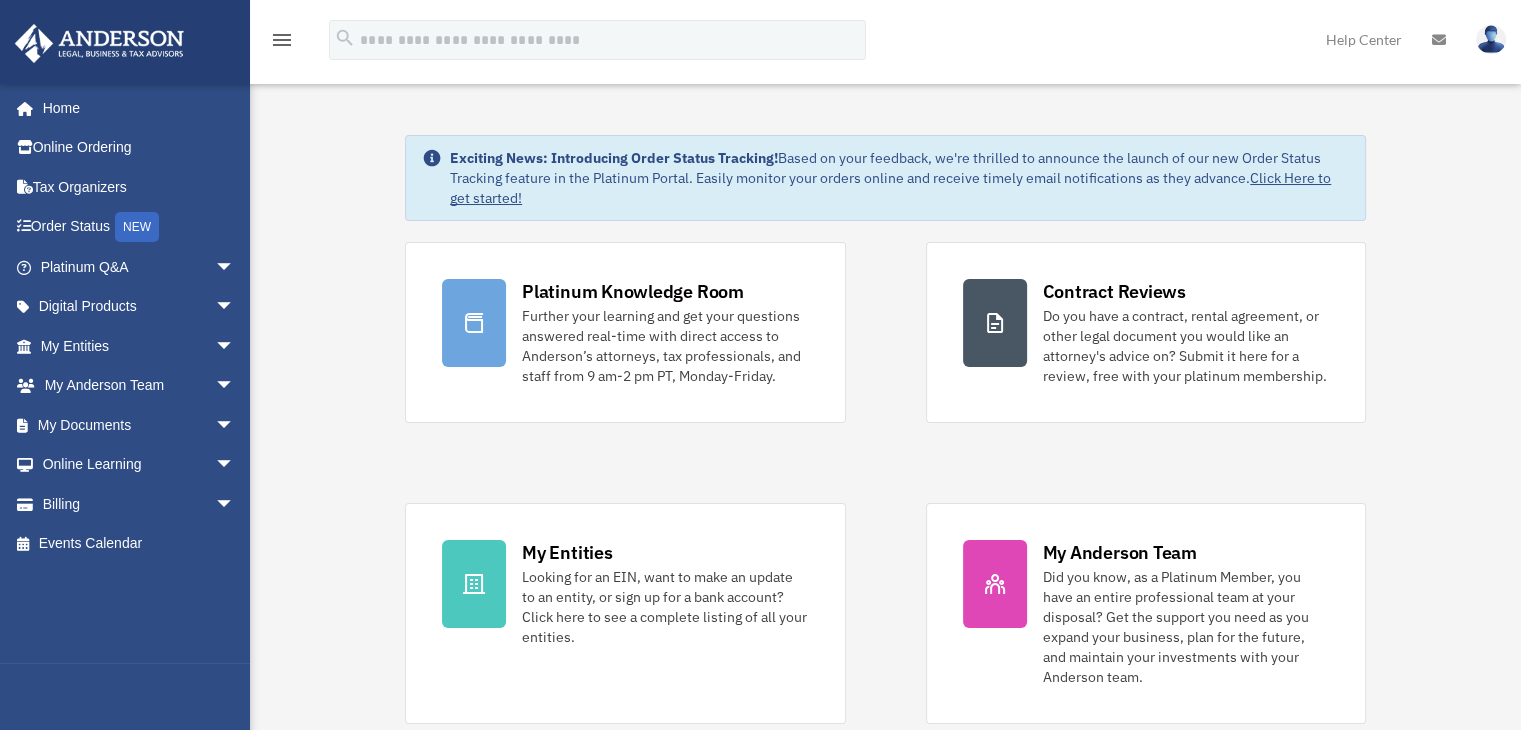 click at bounding box center [1491, 39] 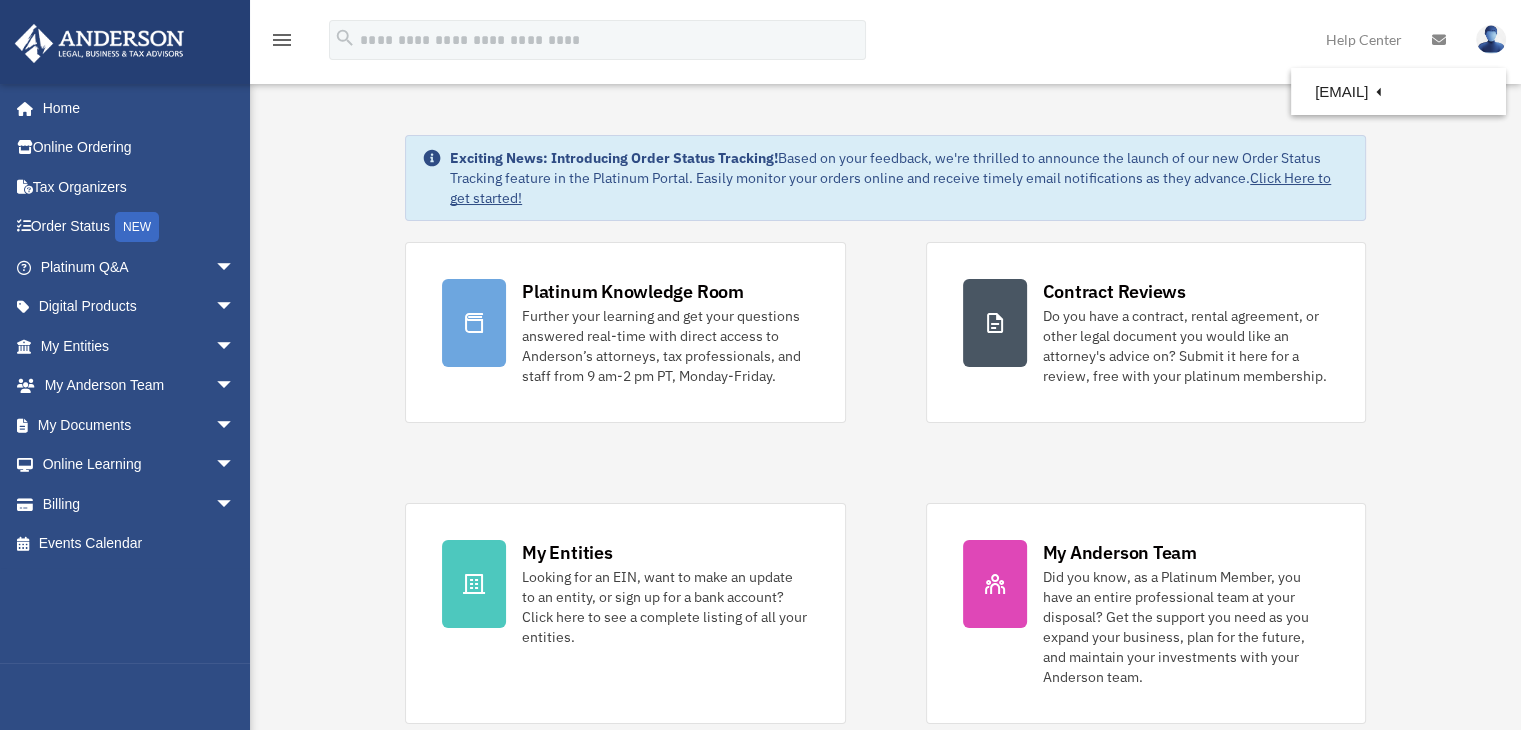 click on "Help Center" at bounding box center (1364, 39) 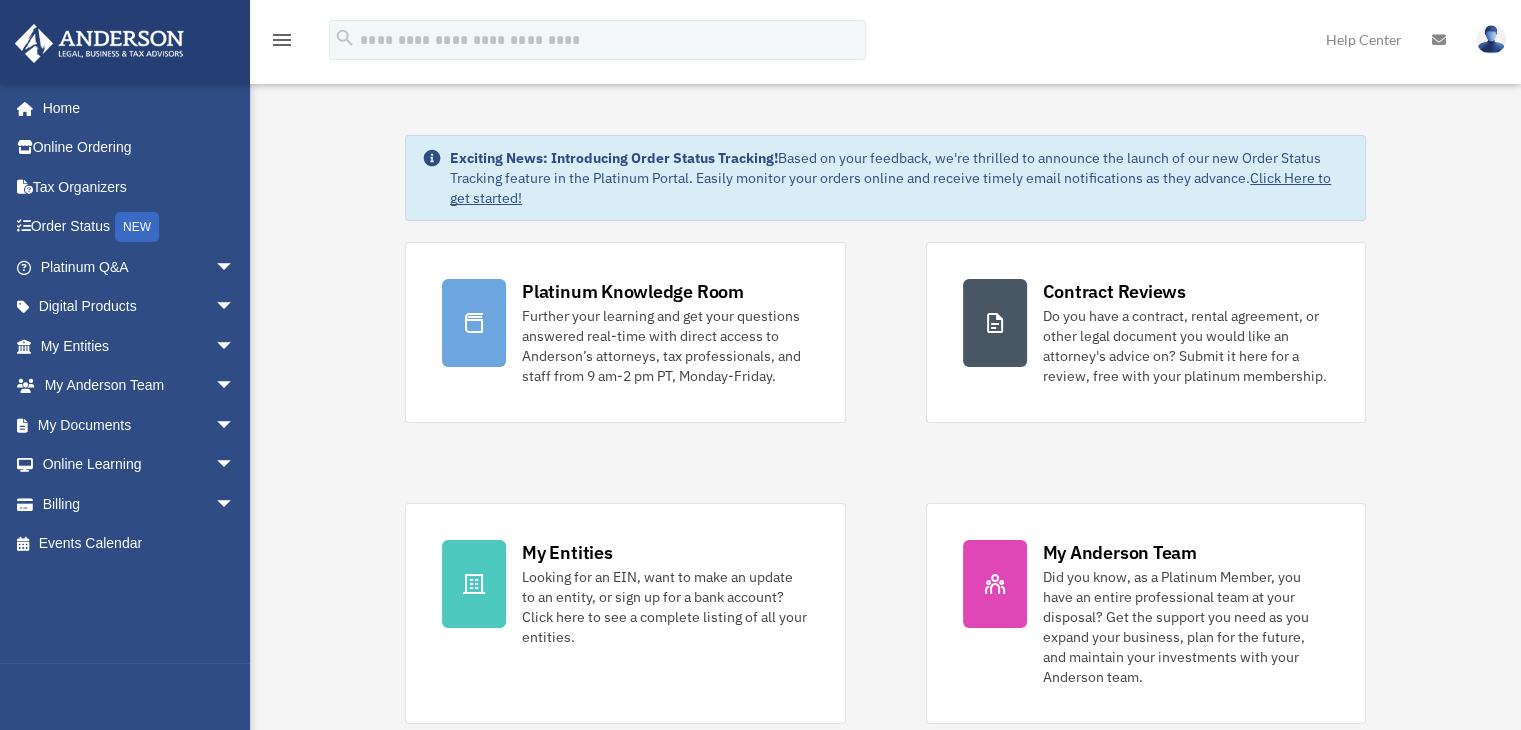 click at bounding box center (1491, 39) 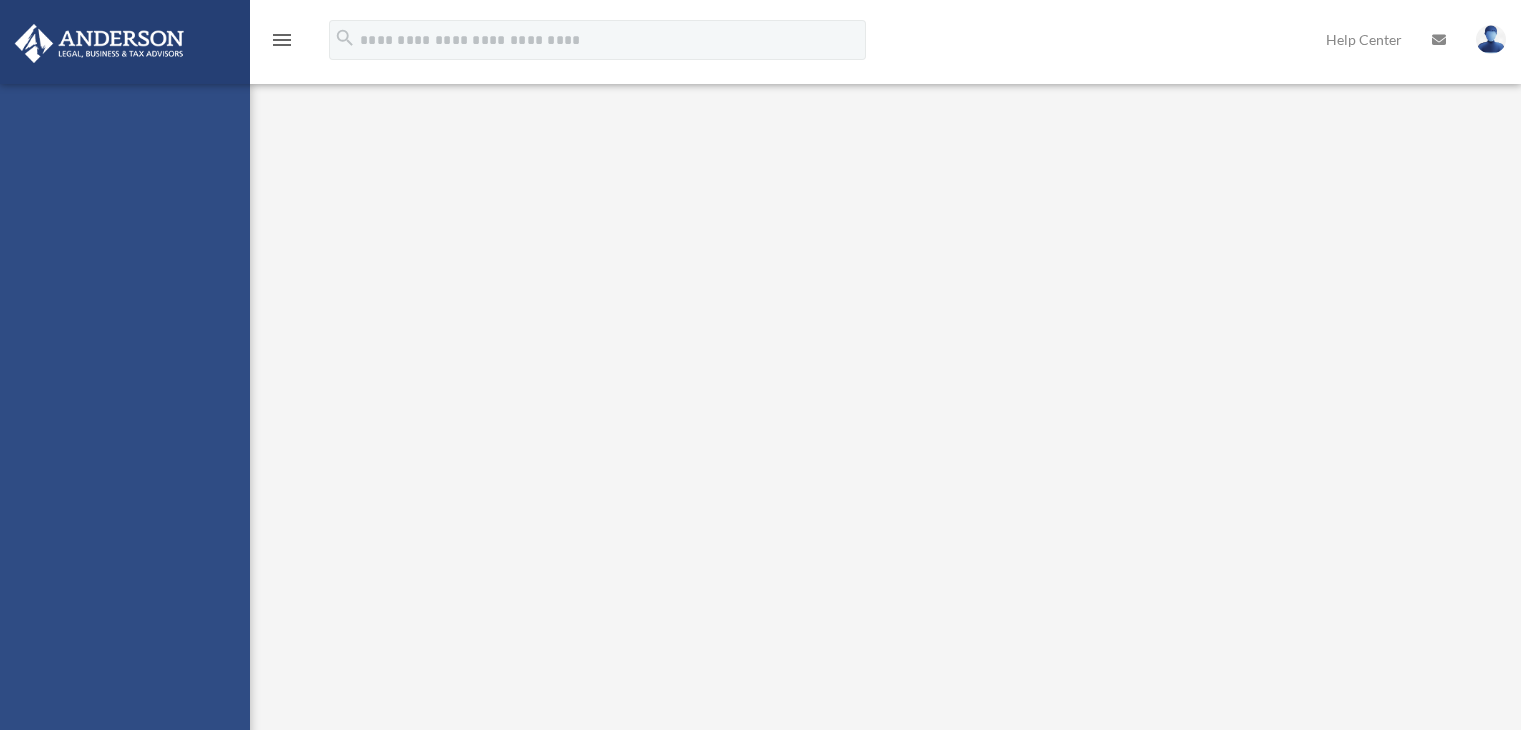scroll, scrollTop: 0, scrollLeft: 0, axis: both 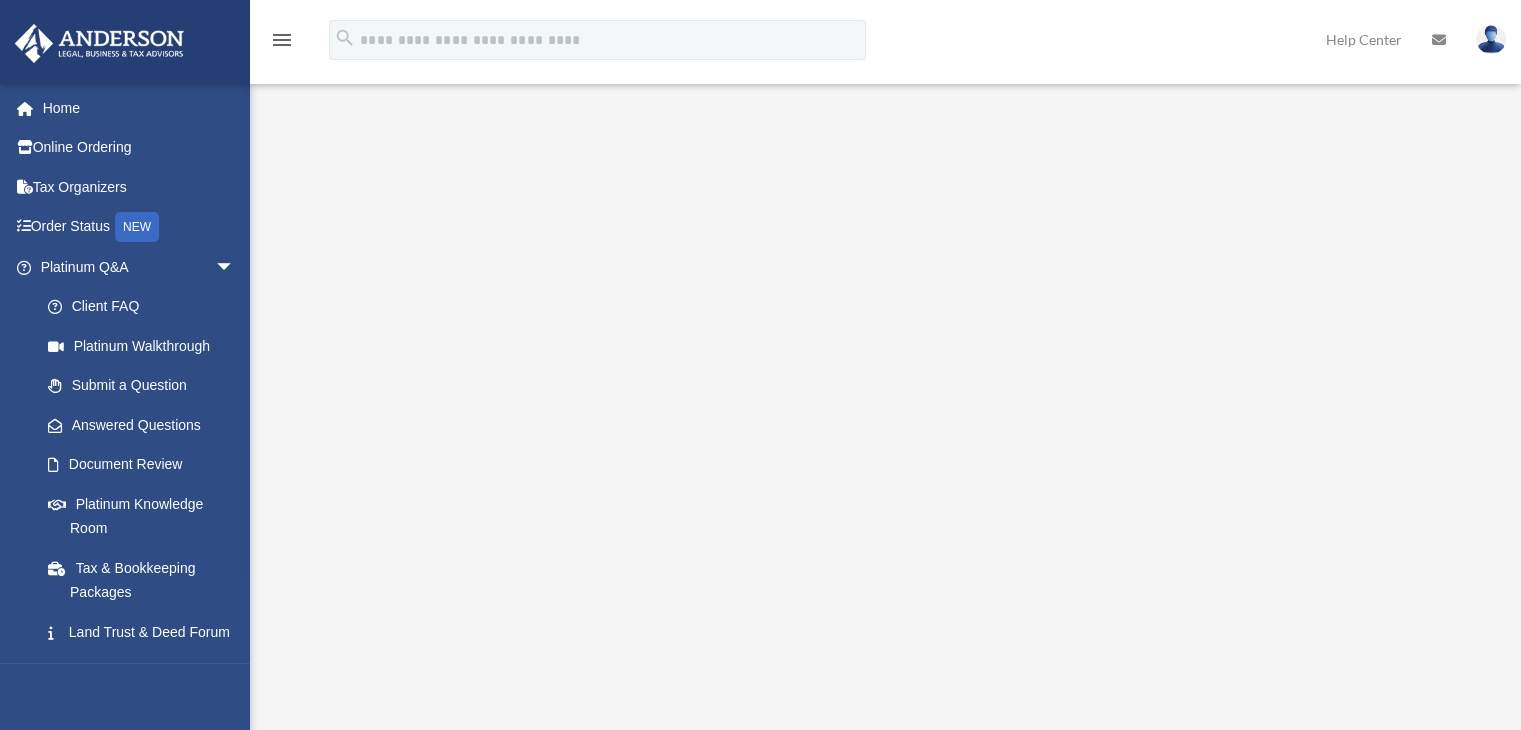 click at bounding box center [1491, 39] 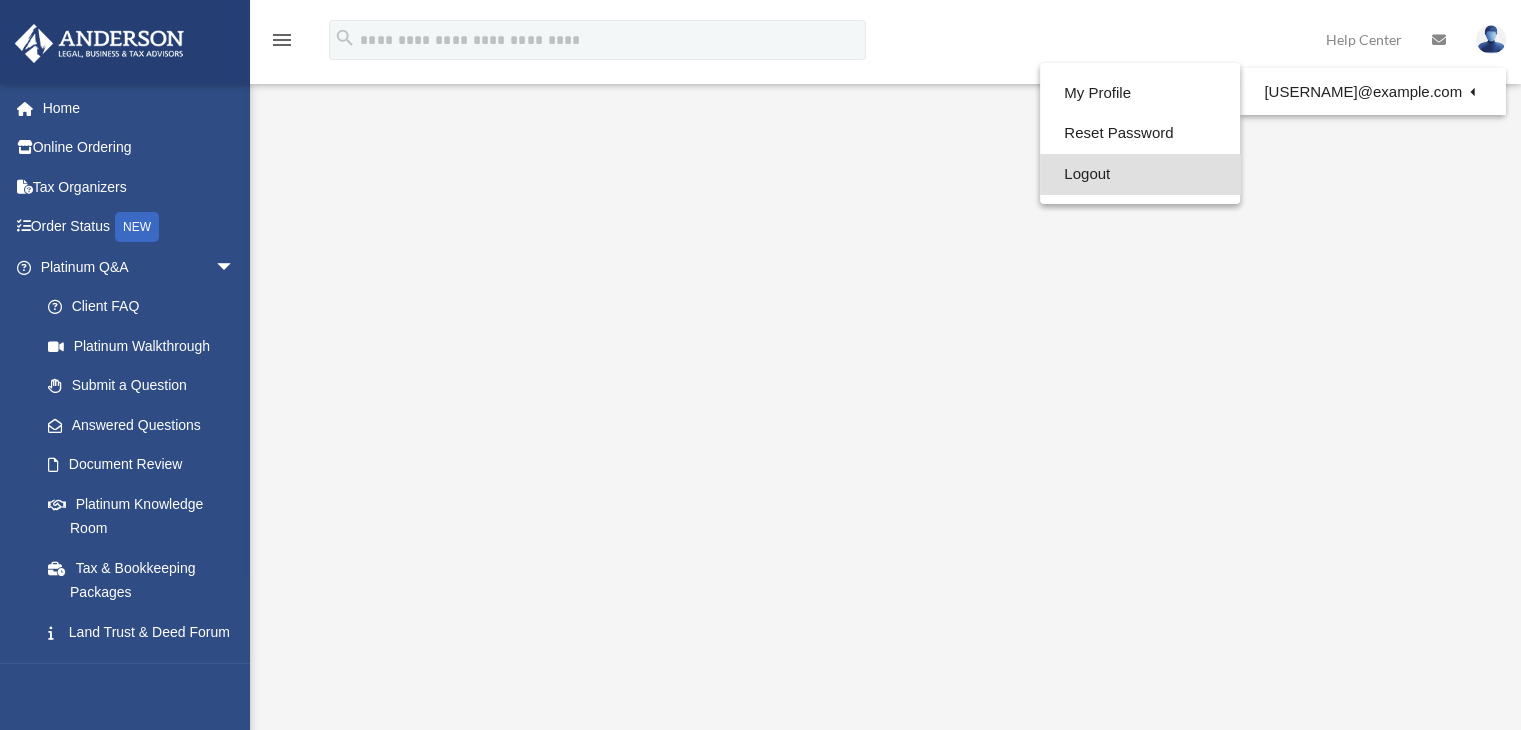 click on "Logout" at bounding box center [1140, 174] 